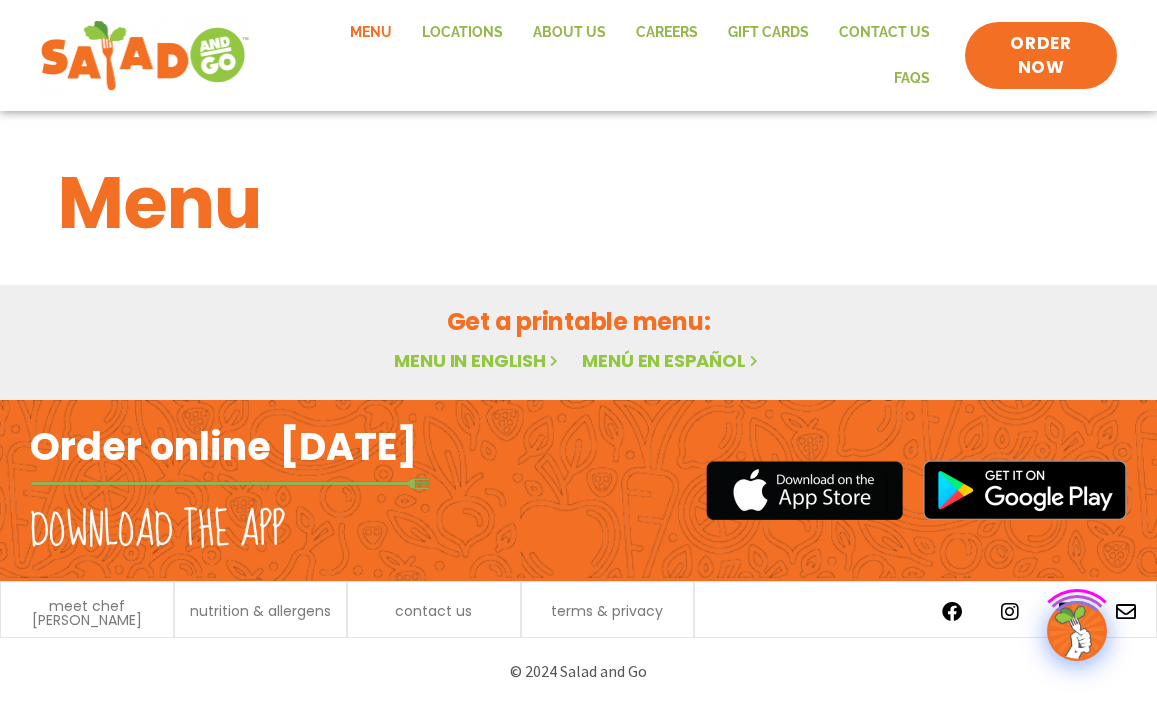 scroll, scrollTop: 0, scrollLeft: 0, axis: both 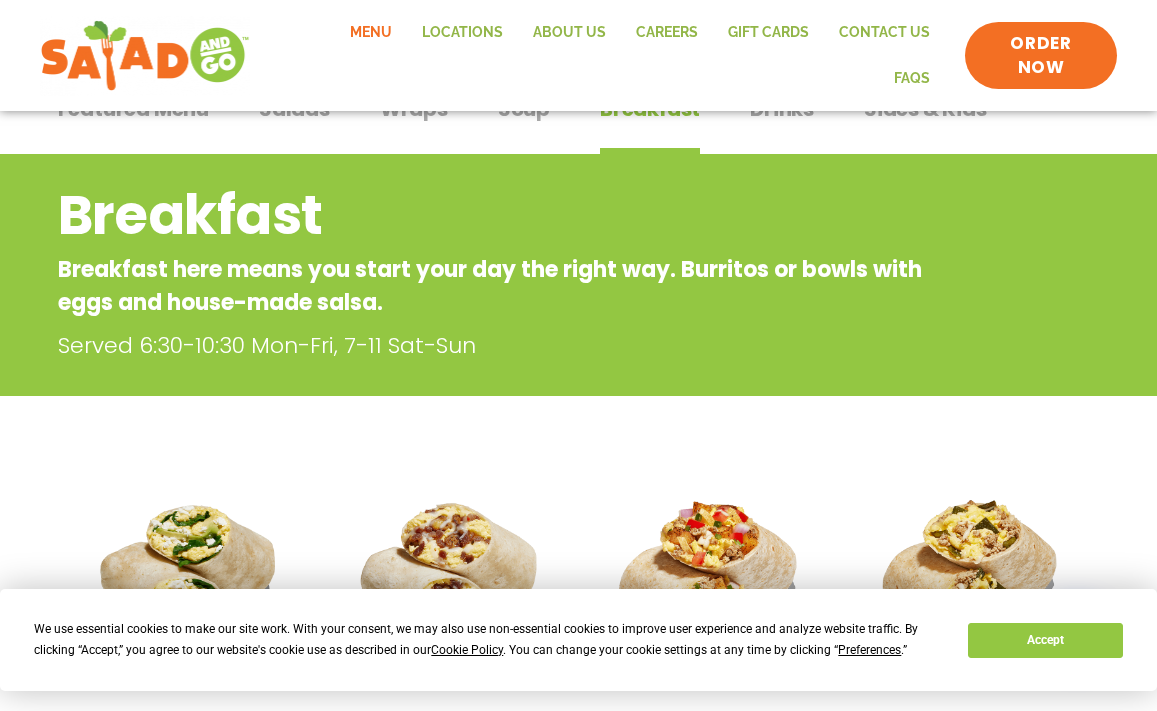 click on "Accept" at bounding box center [1045, 640] 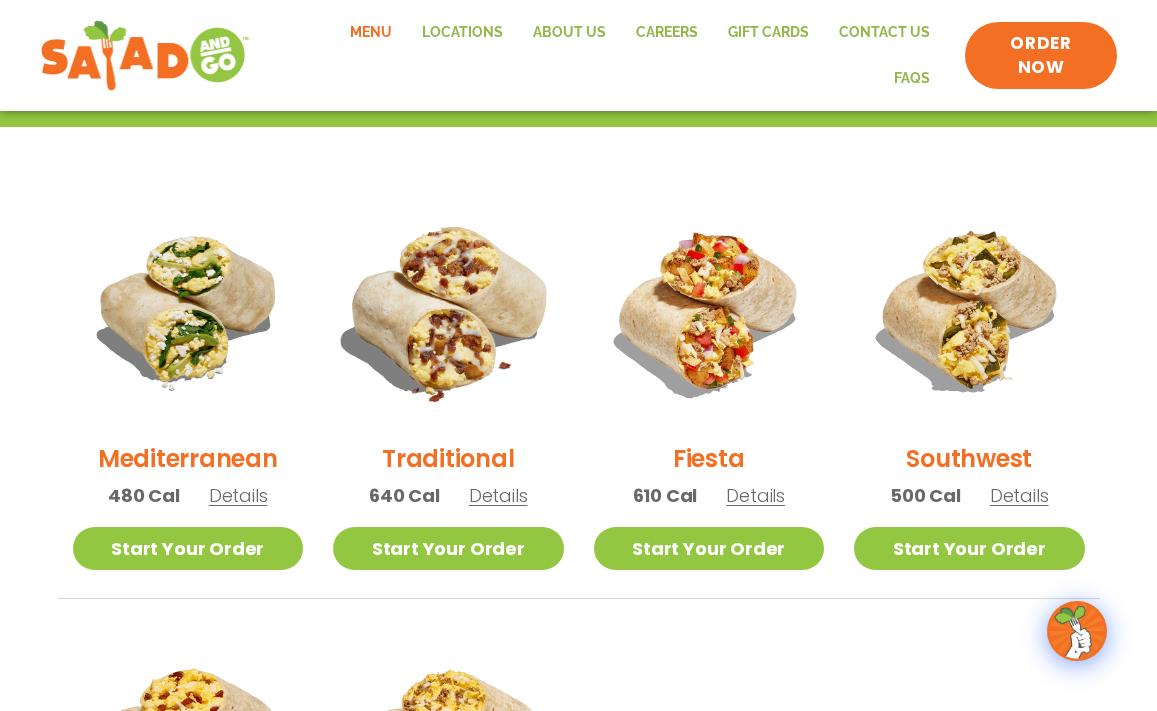 scroll, scrollTop: 449, scrollLeft: 0, axis: vertical 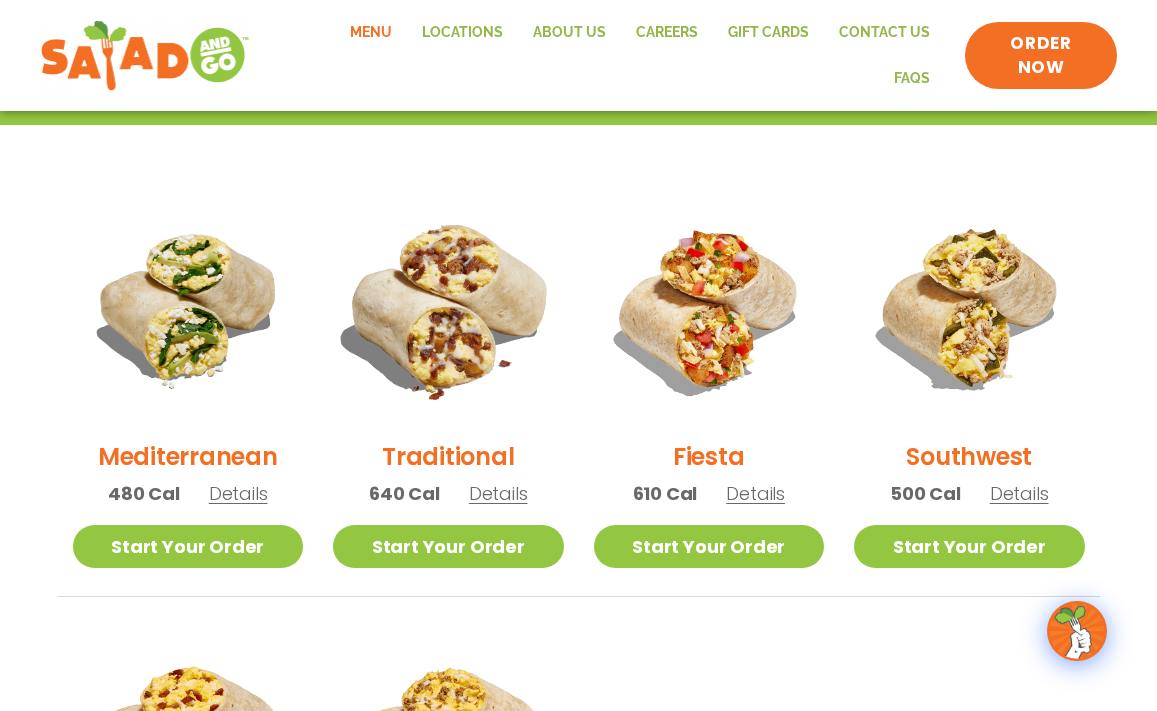 click at bounding box center (448, 308) 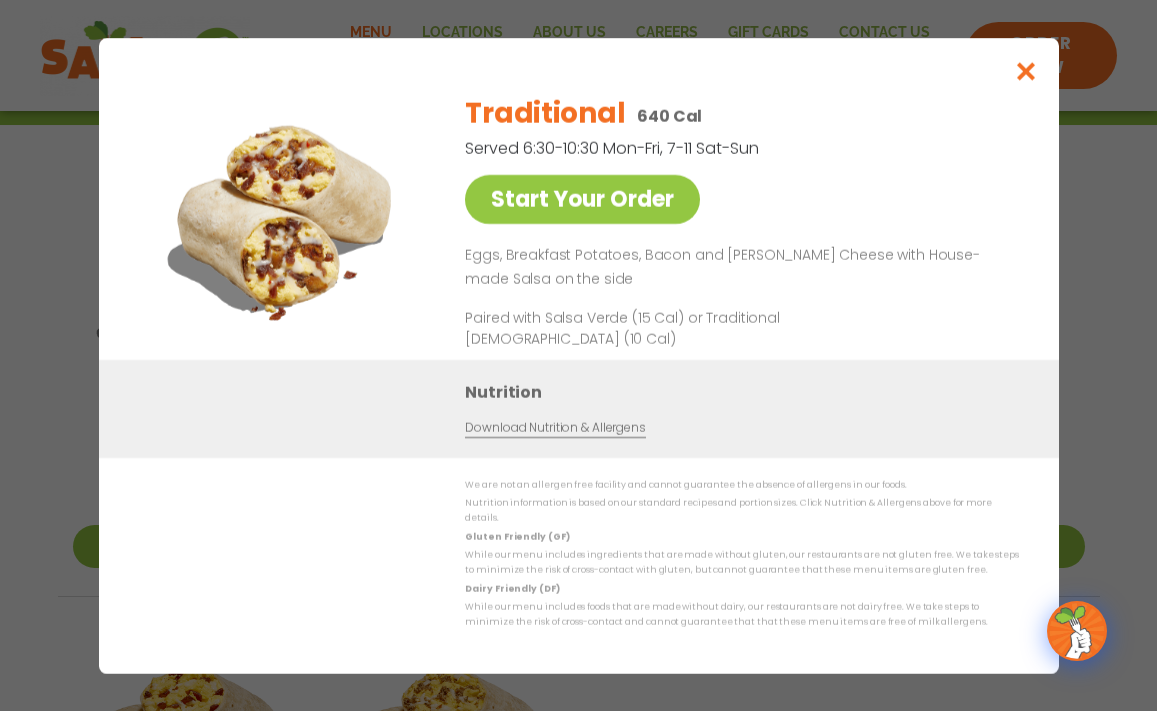 click at bounding box center (1025, 71) 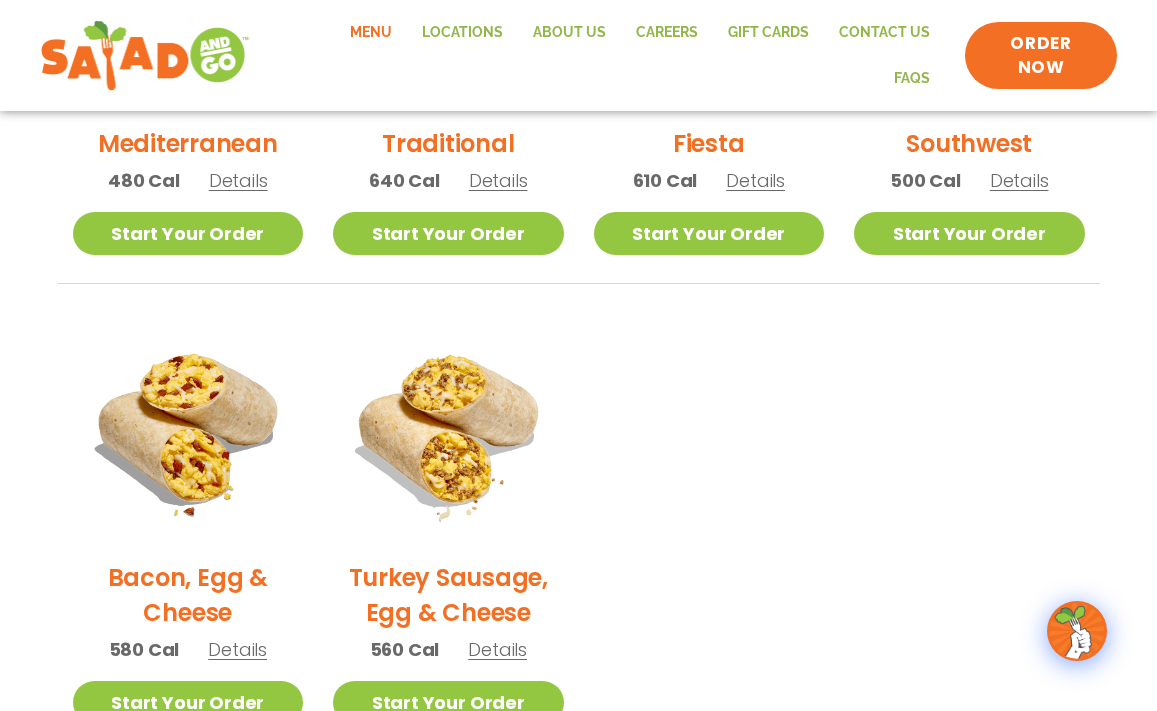 scroll, scrollTop: 762, scrollLeft: 0, axis: vertical 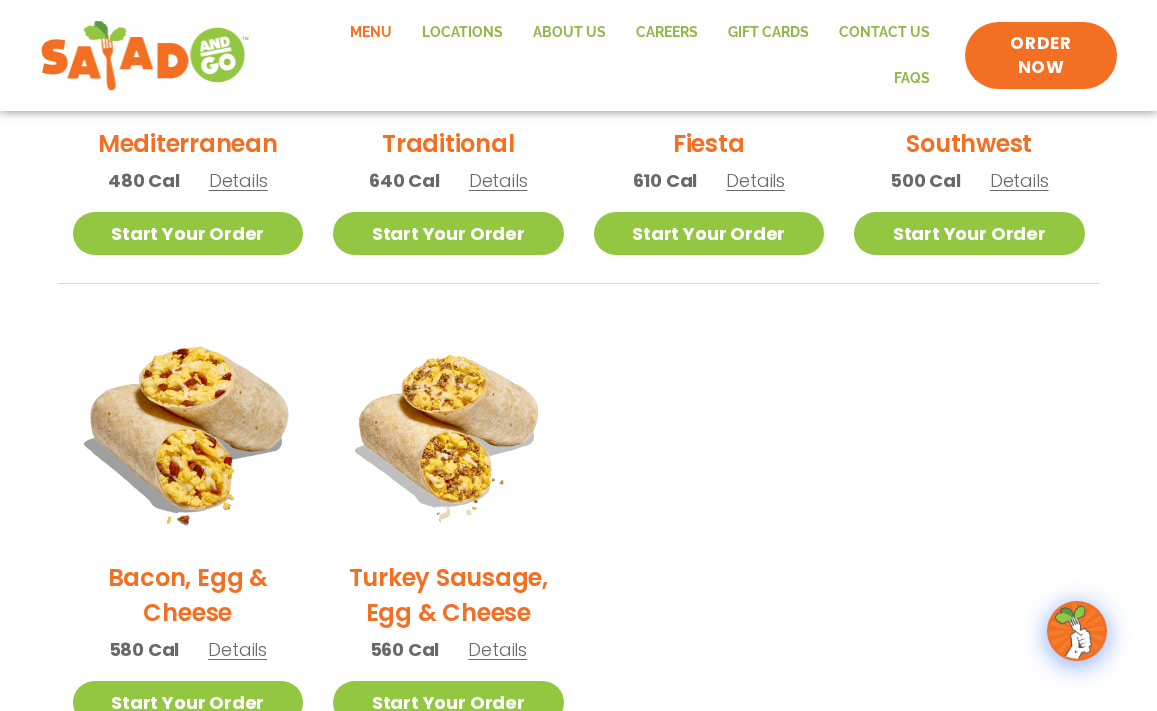 click at bounding box center [187, 429] 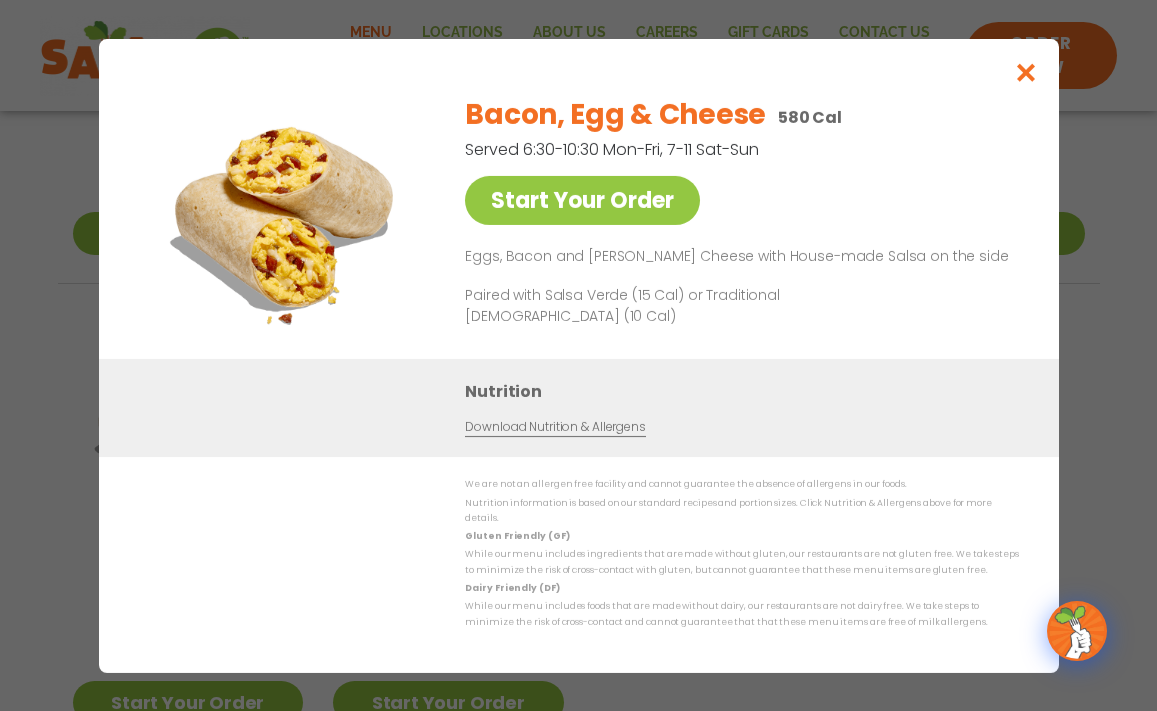 click at bounding box center (1025, 72) 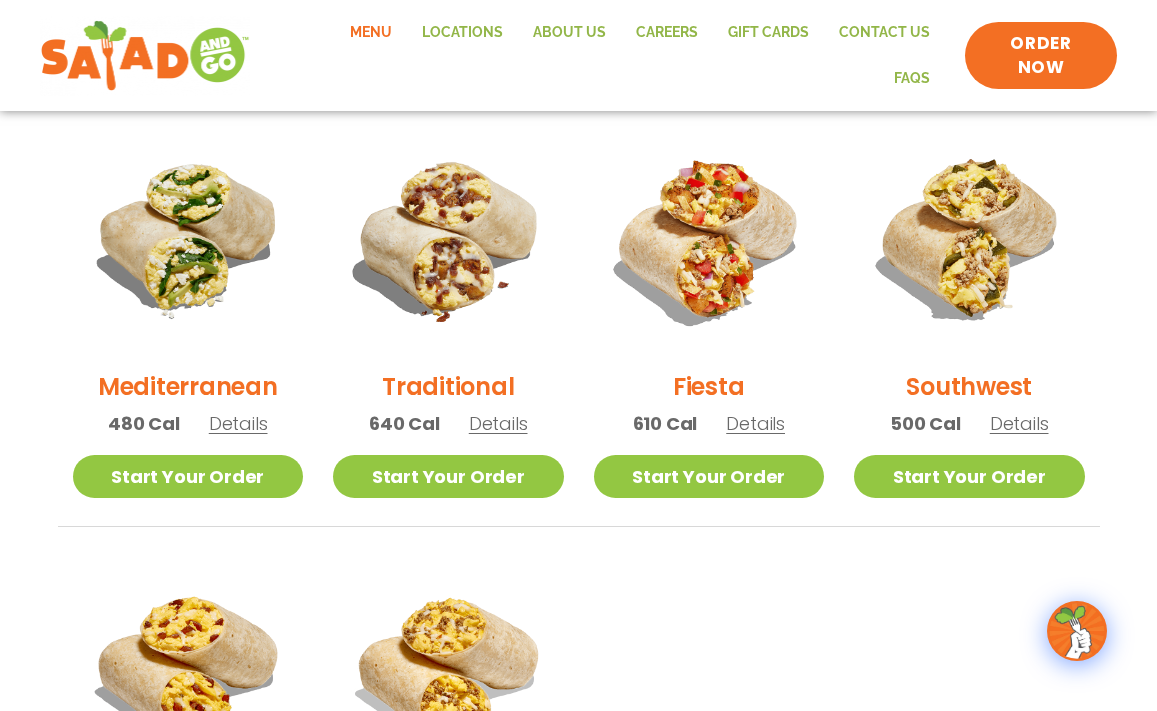 scroll, scrollTop: 519, scrollLeft: 0, axis: vertical 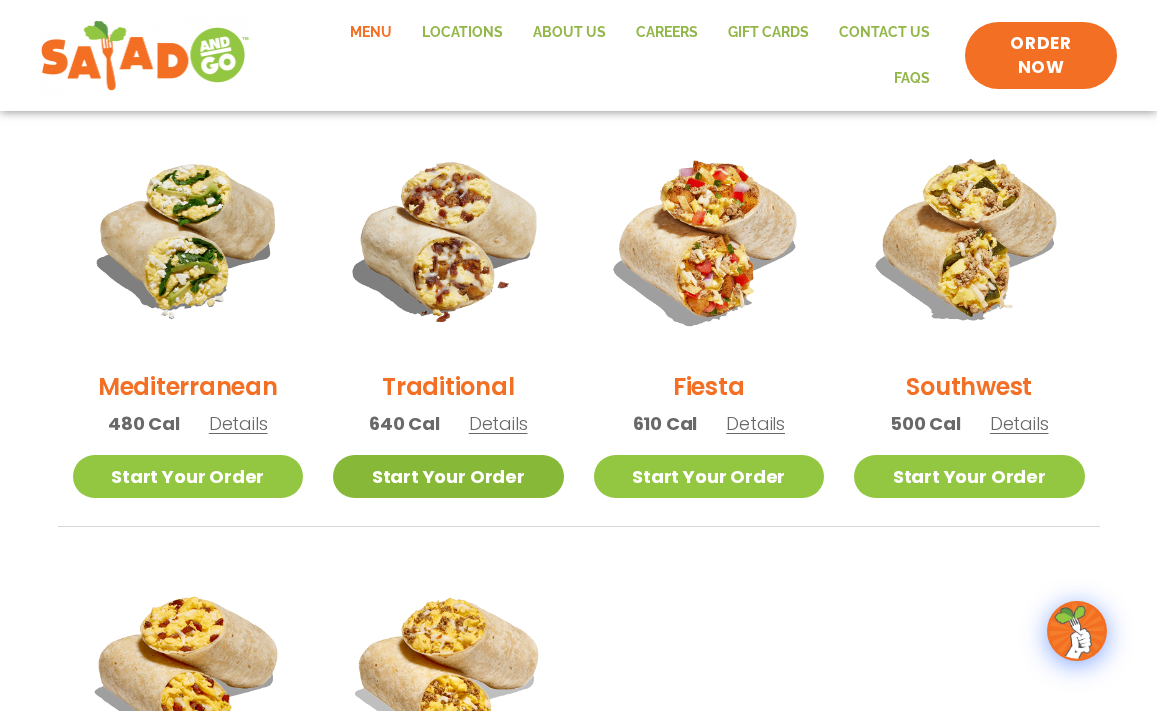 click on "Start Your Order" at bounding box center (448, 476) 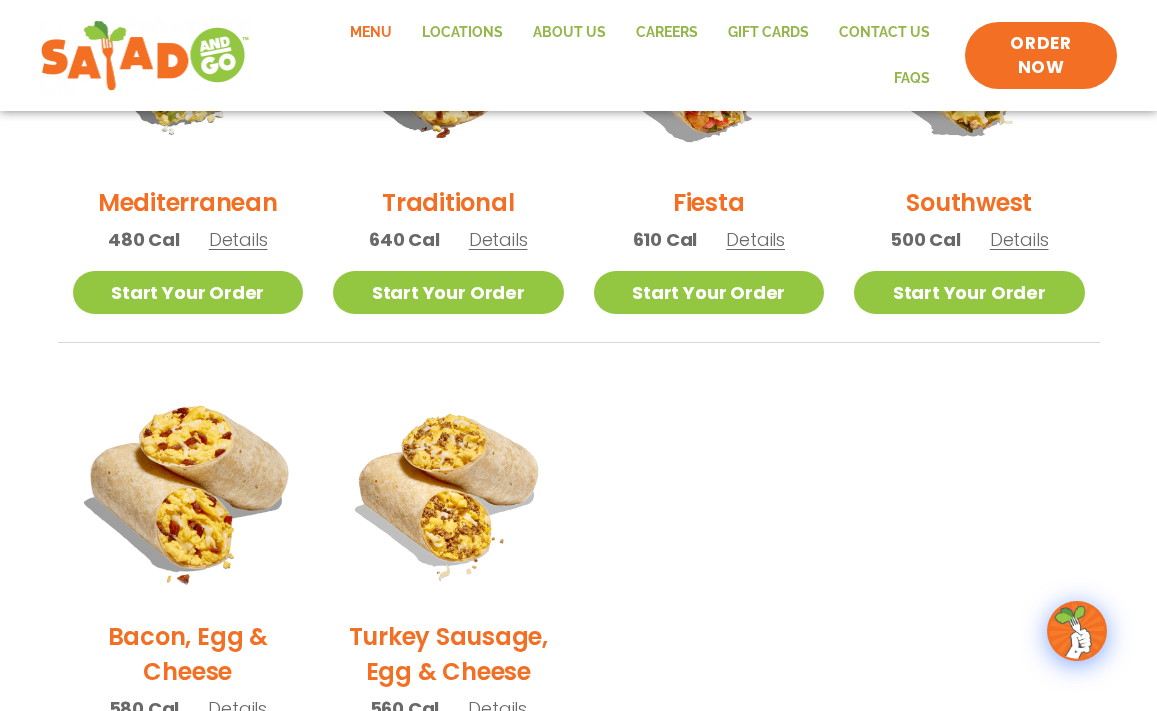 scroll, scrollTop: 816, scrollLeft: 0, axis: vertical 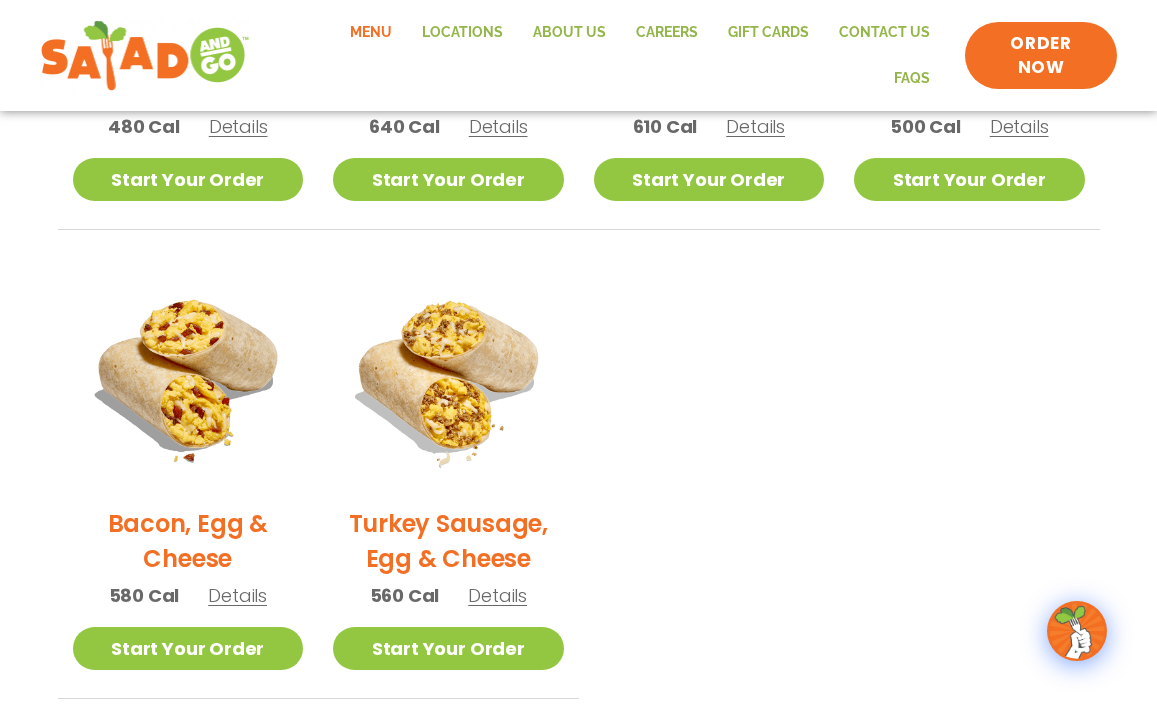 click on "Details" at bounding box center (237, 595) 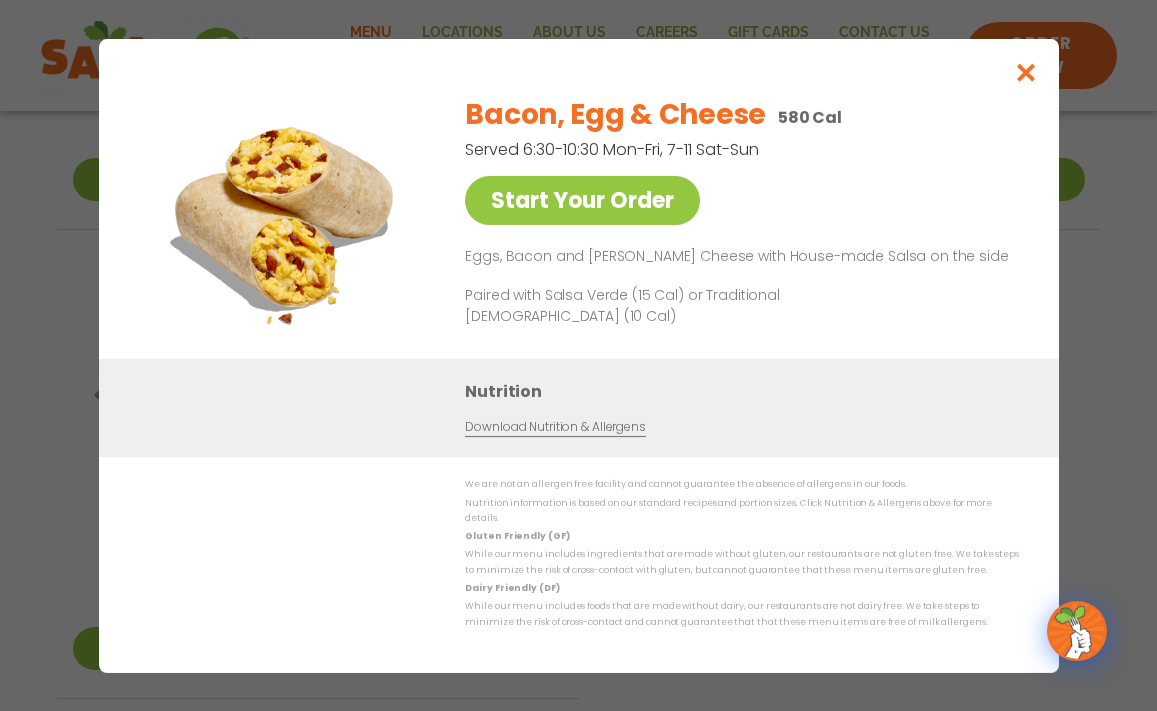 click at bounding box center [1025, 72] 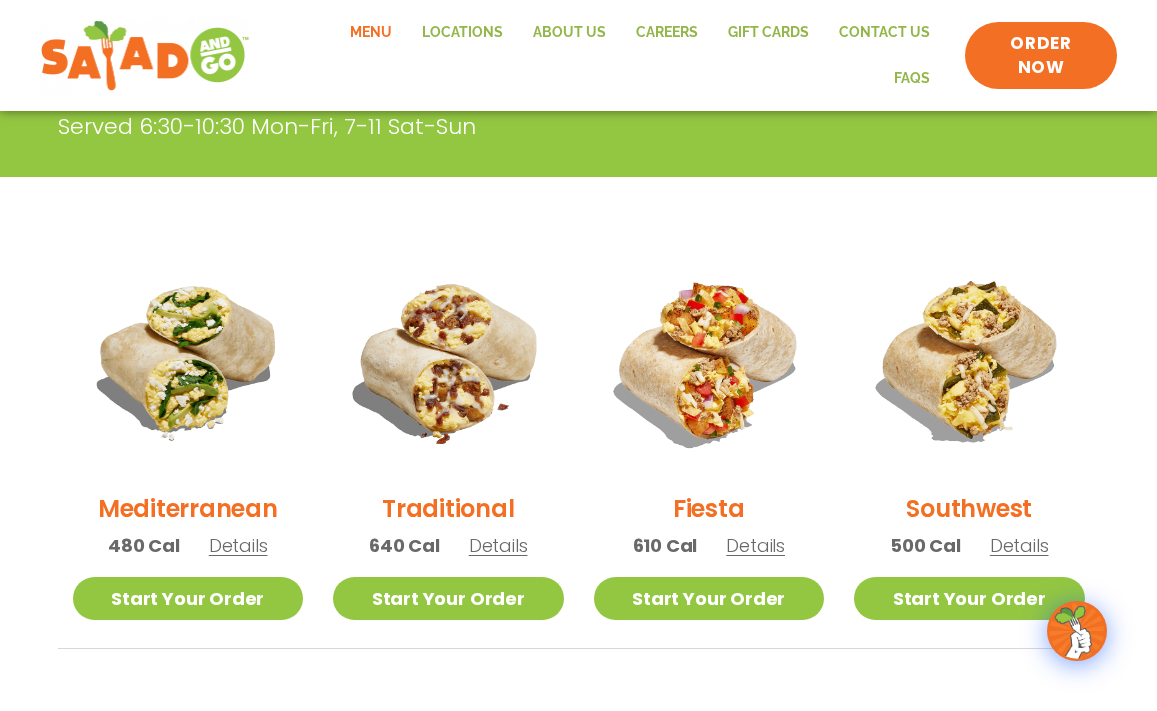 scroll, scrollTop: 321, scrollLeft: 0, axis: vertical 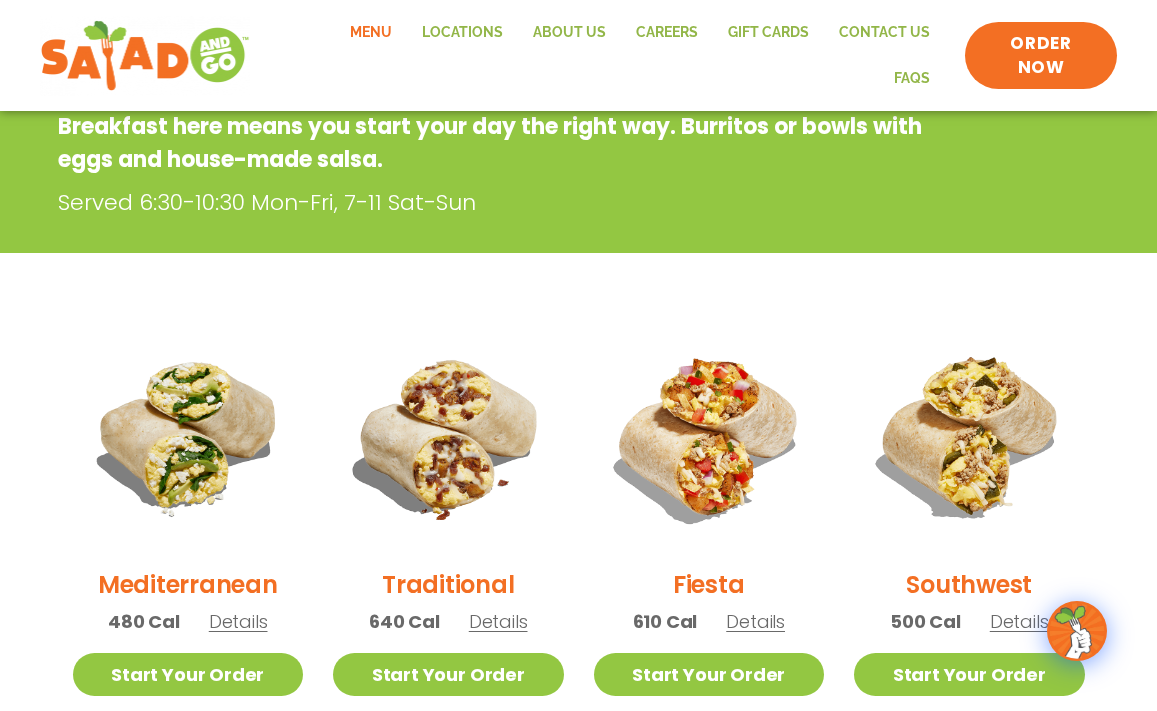 click on "Details" at bounding box center [498, 621] 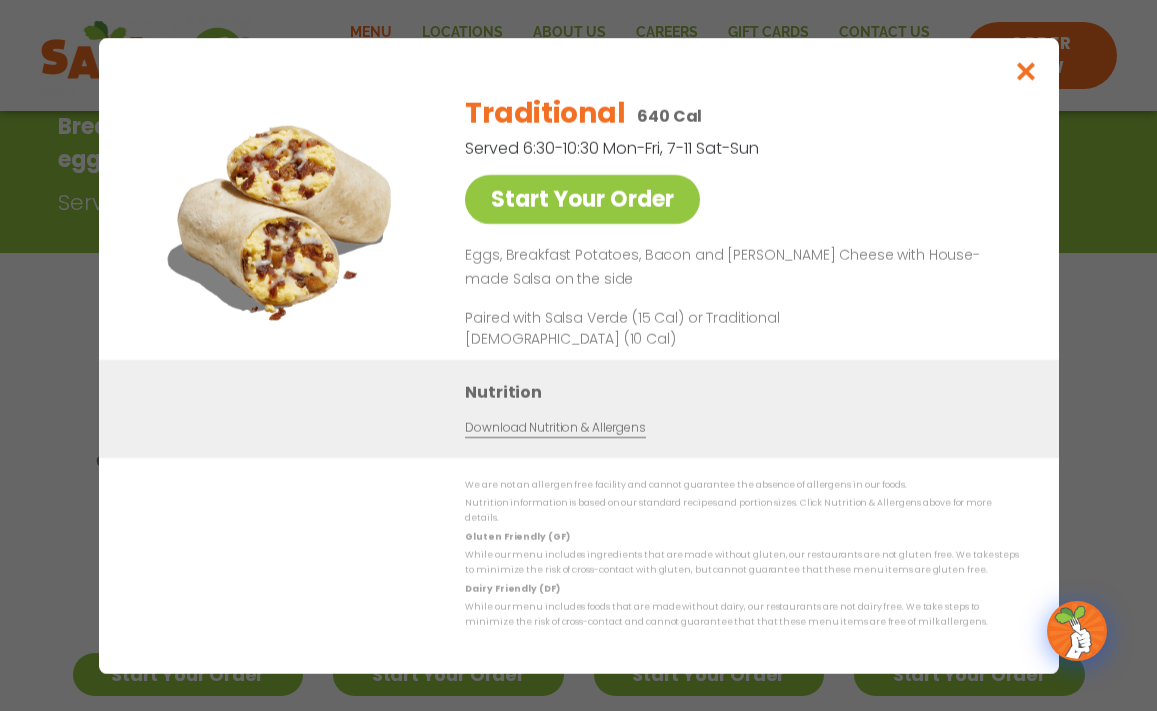 click at bounding box center (1025, 71) 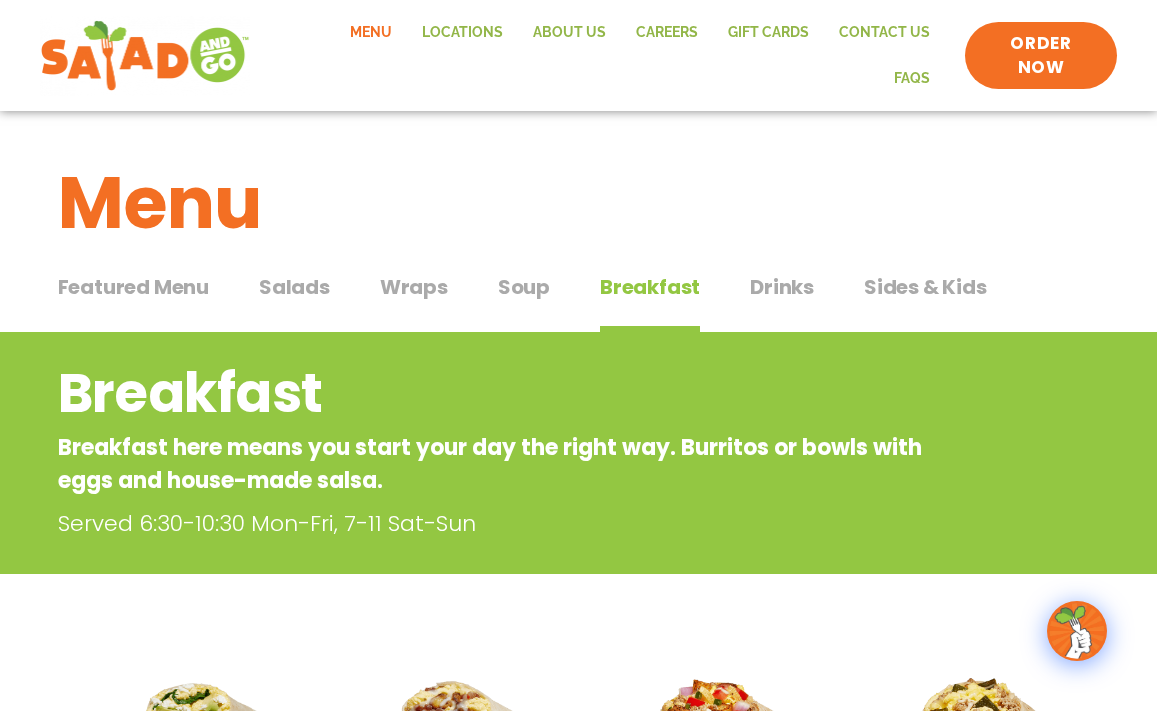 scroll, scrollTop: 0, scrollLeft: 0, axis: both 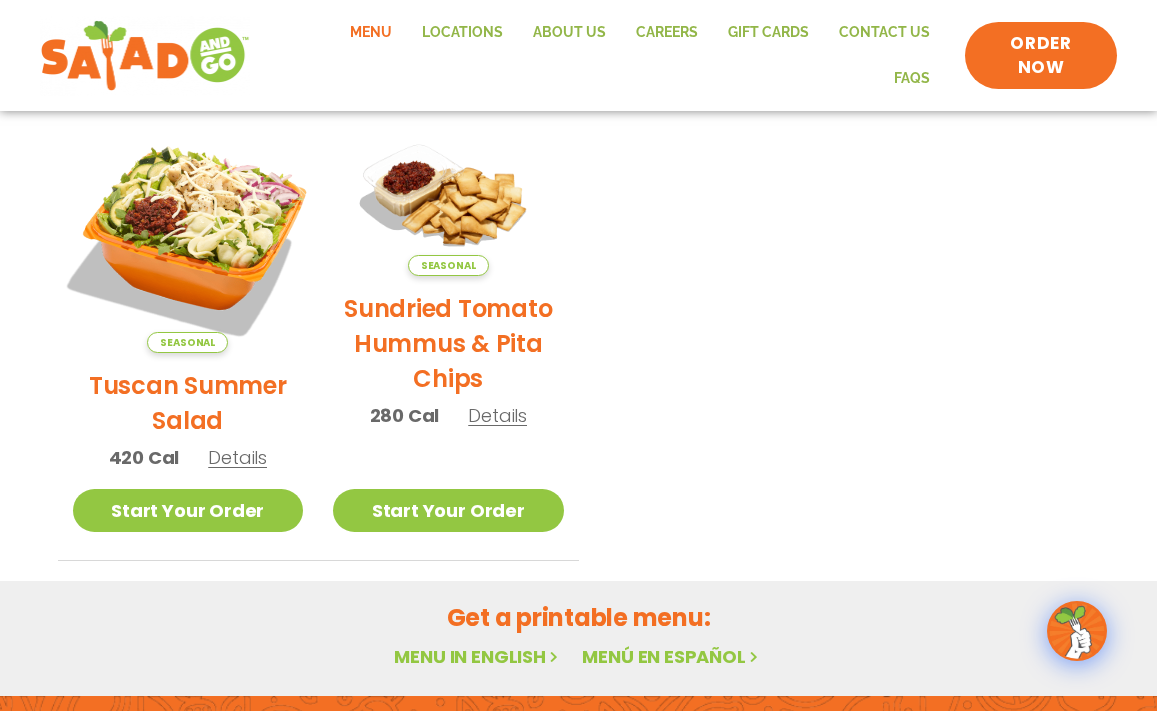 click at bounding box center [187, 237] 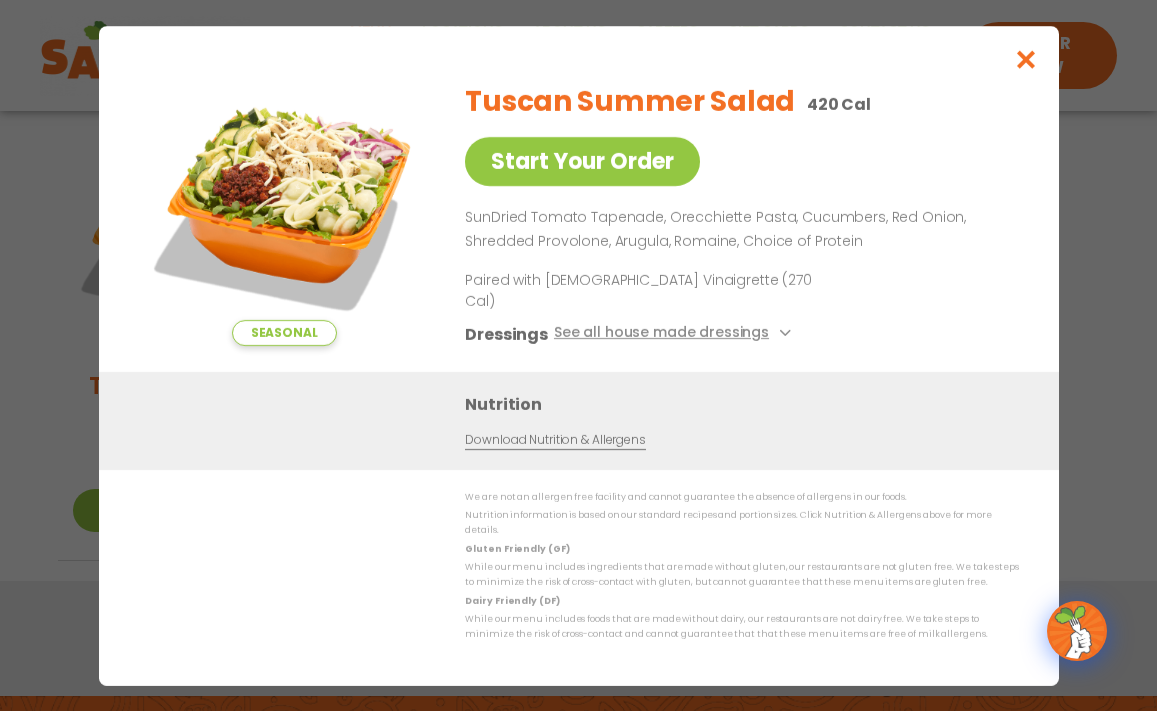 click at bounding box center [1025, 59] 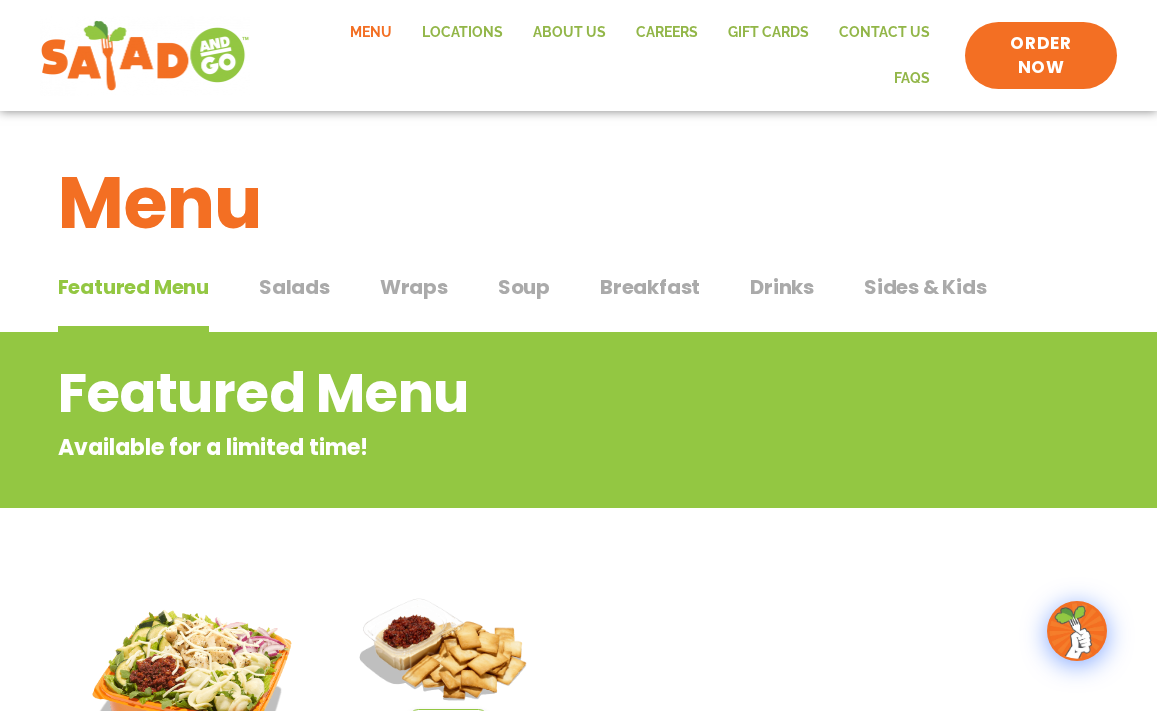 scroll, scrollTop: 0, scrollLeft: 0, axis: both 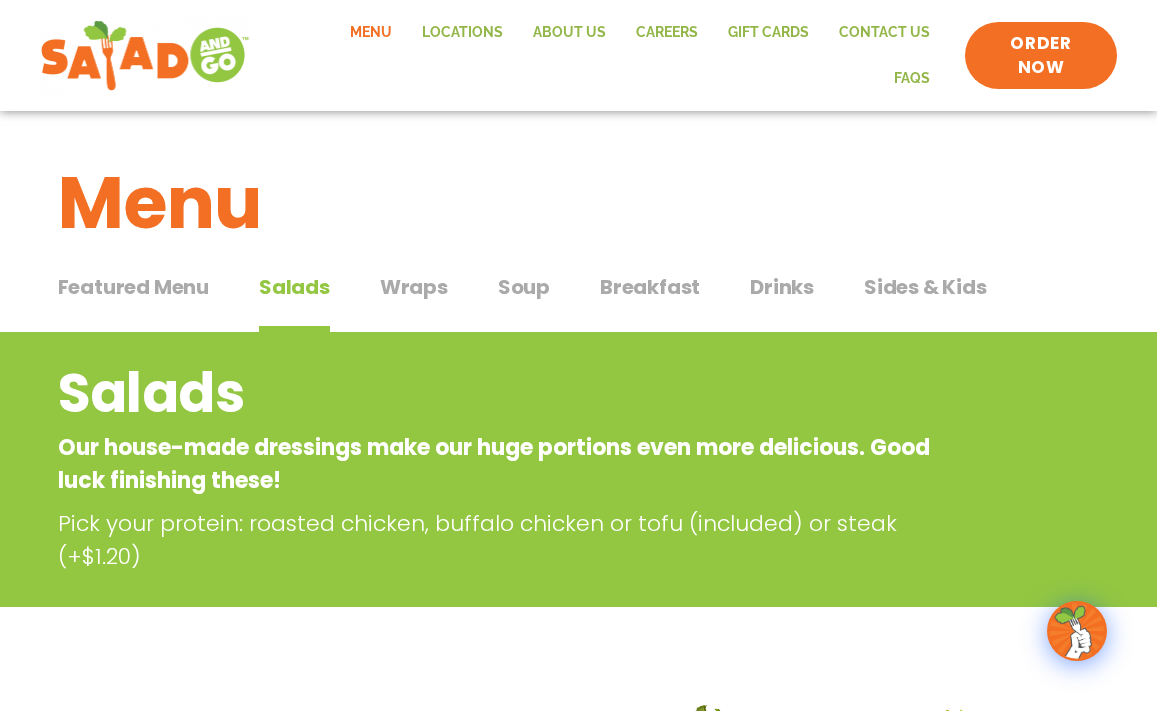 click on "Wraps" at bounding box center [414, 287] 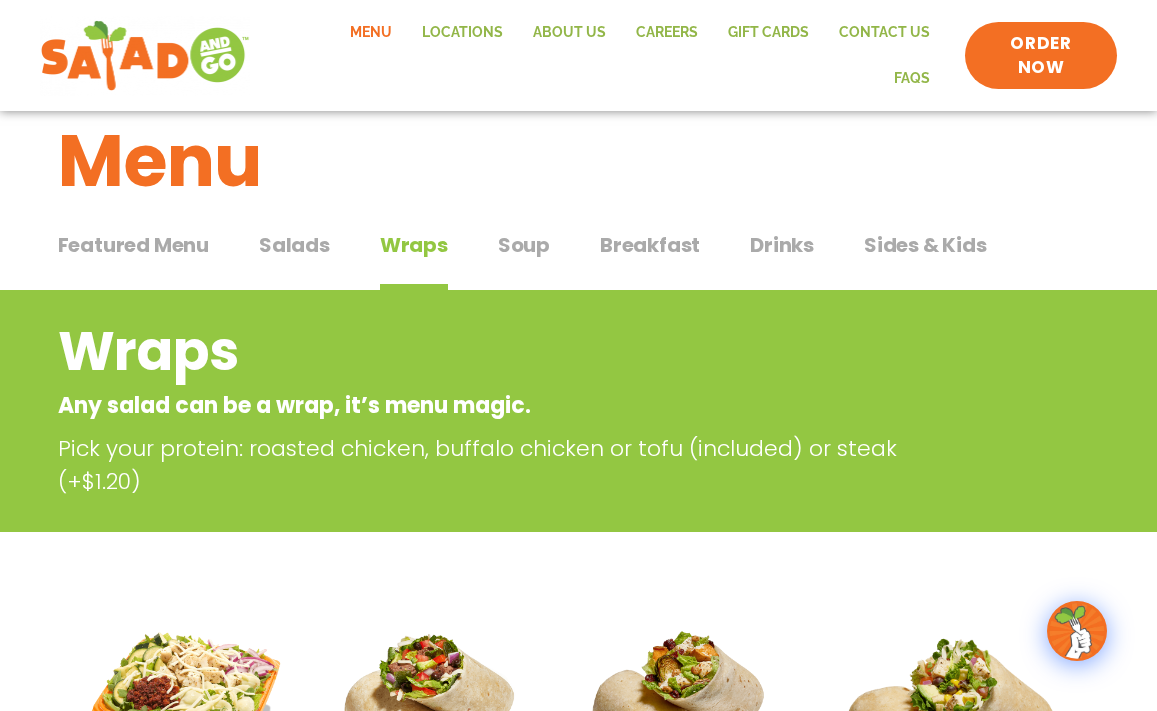 scroll, scrollTop: 0, scrollLeft: 0, axis: both 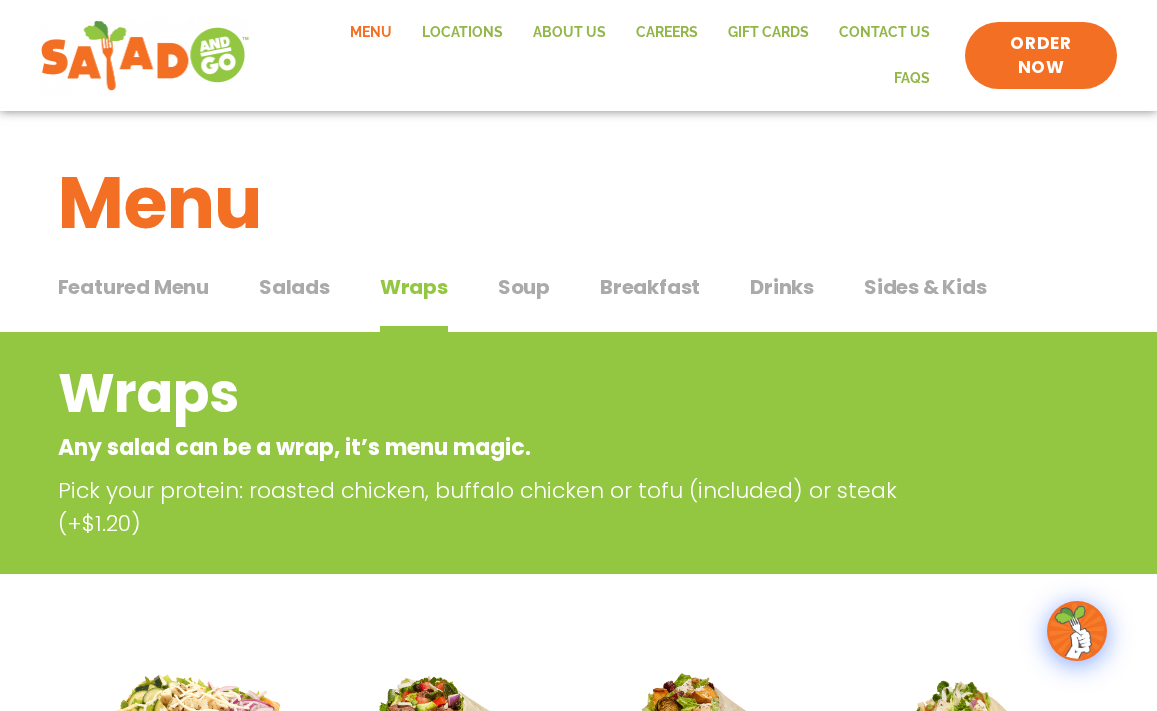 click on "Soup" at bounding box center (524, 287) 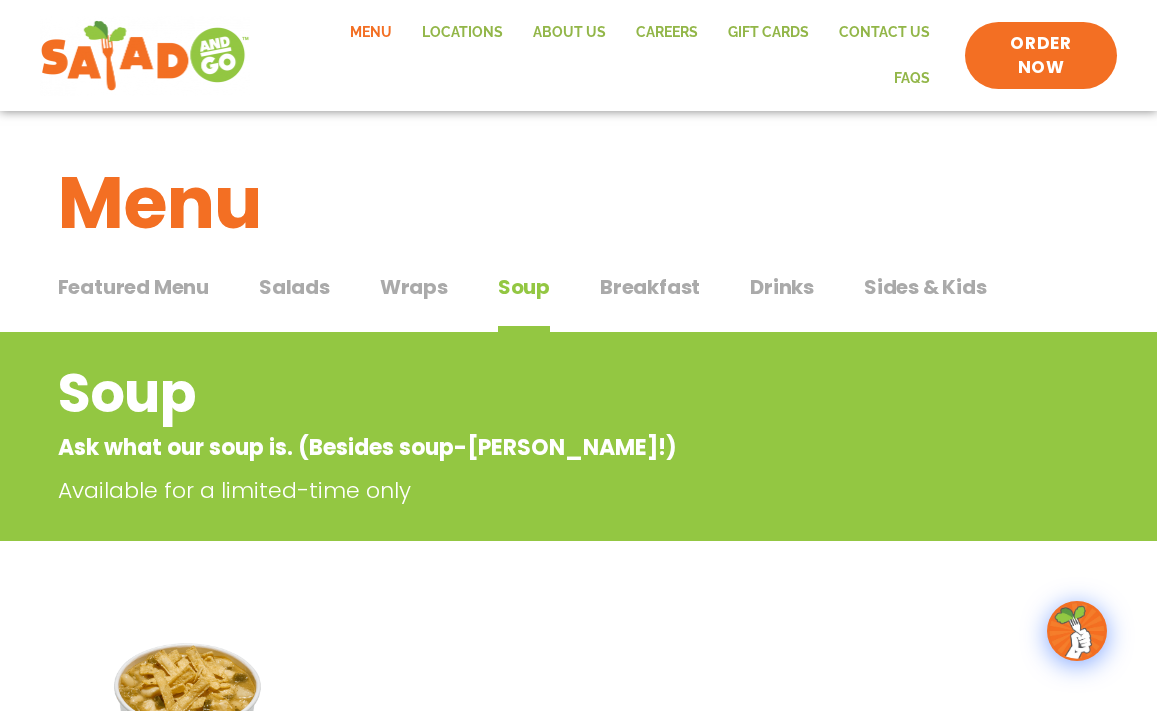 scroll, scrollTop: 0, scrollLeft: 0, axis: both 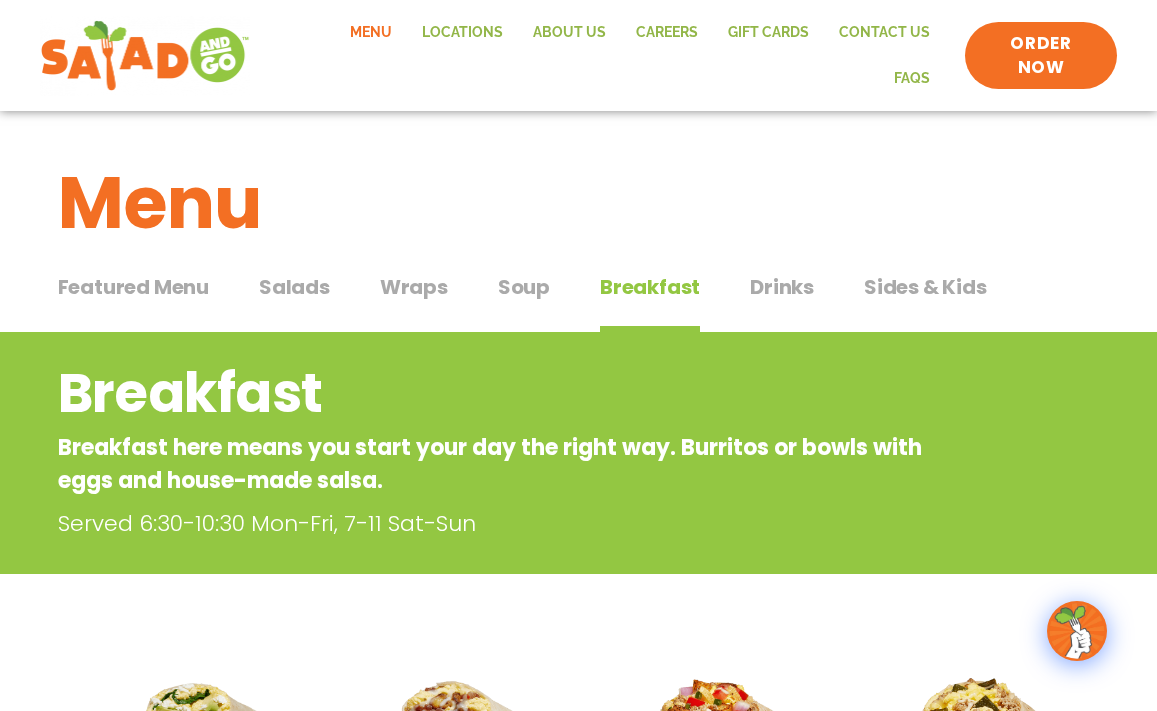 click on "Drinks" at bounding box center (782, 287) 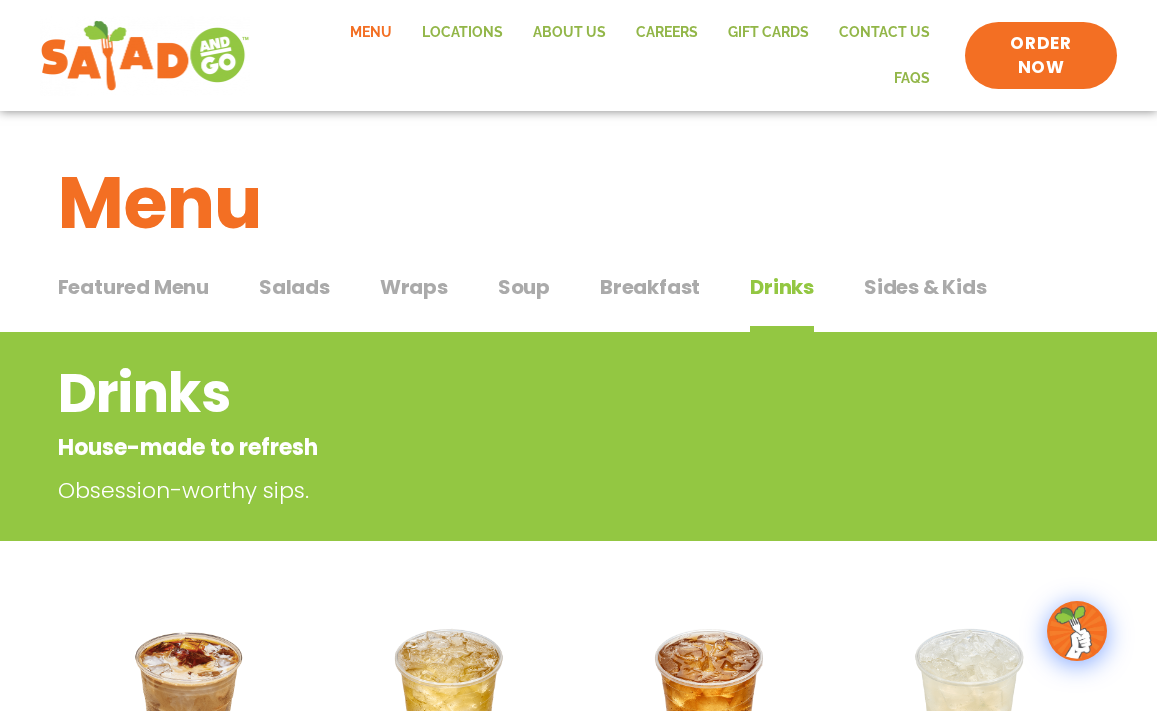 scroll, scrollTop: 0, scrollLeft: 0, axis: both 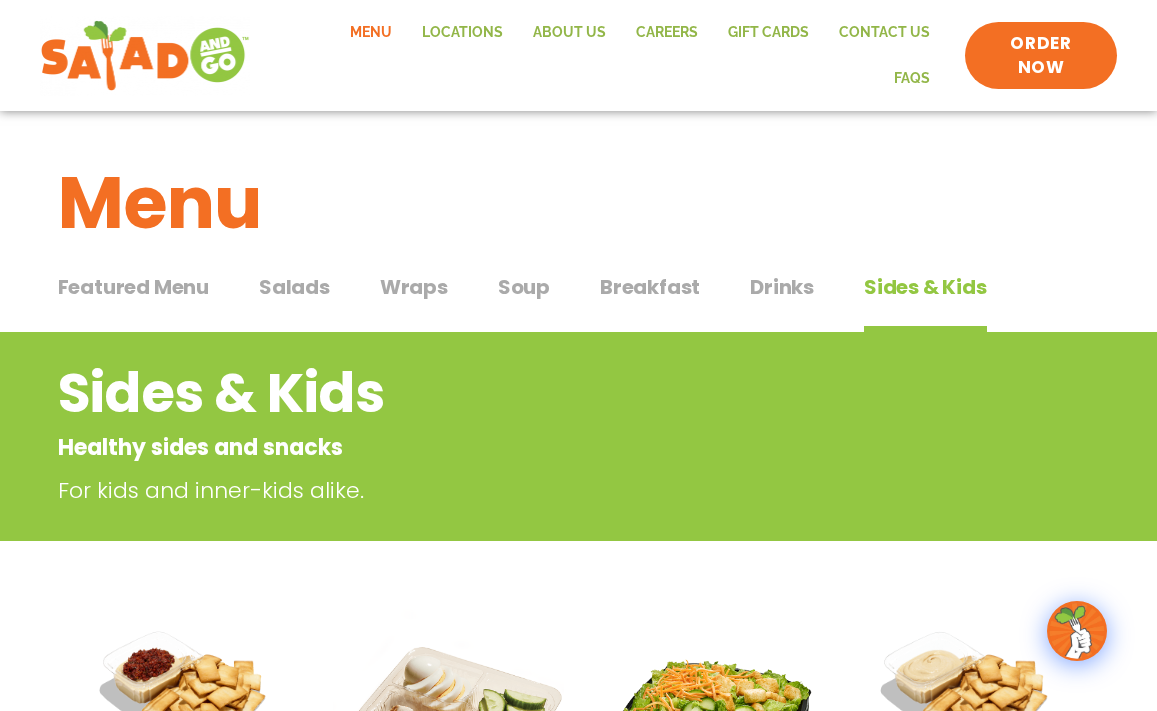 click on "Featured Menu" at bounding box center [133, 287] 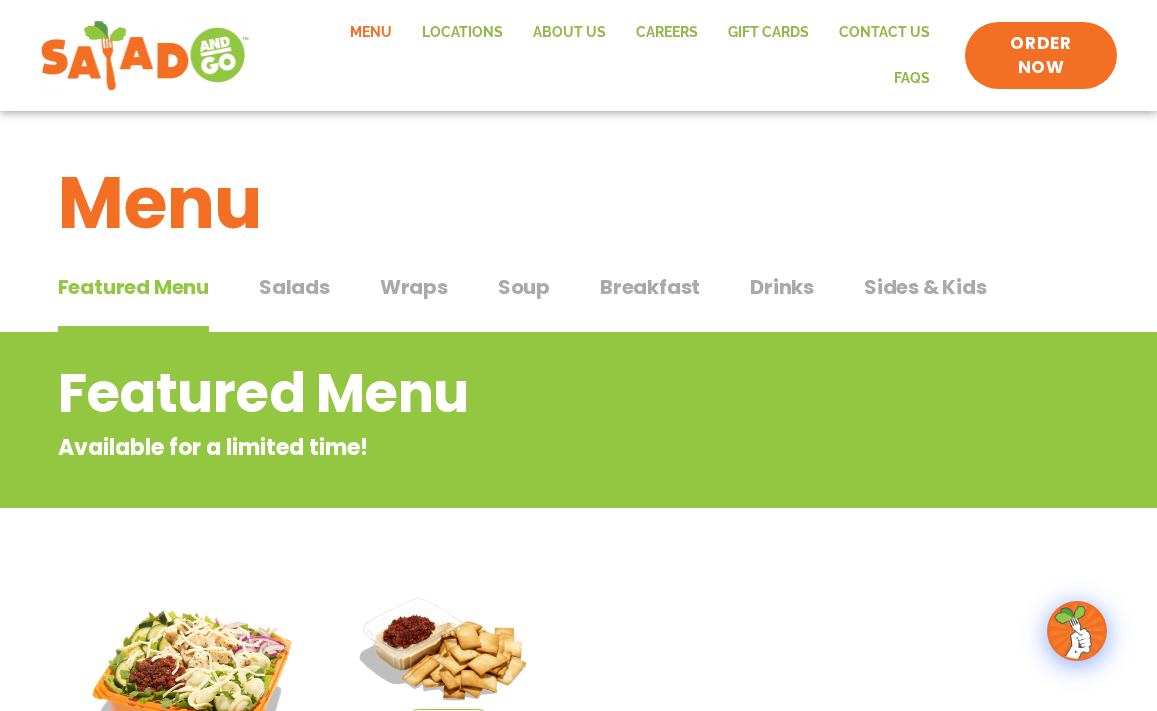 click on "Menu" at bounding box center [579, 203] 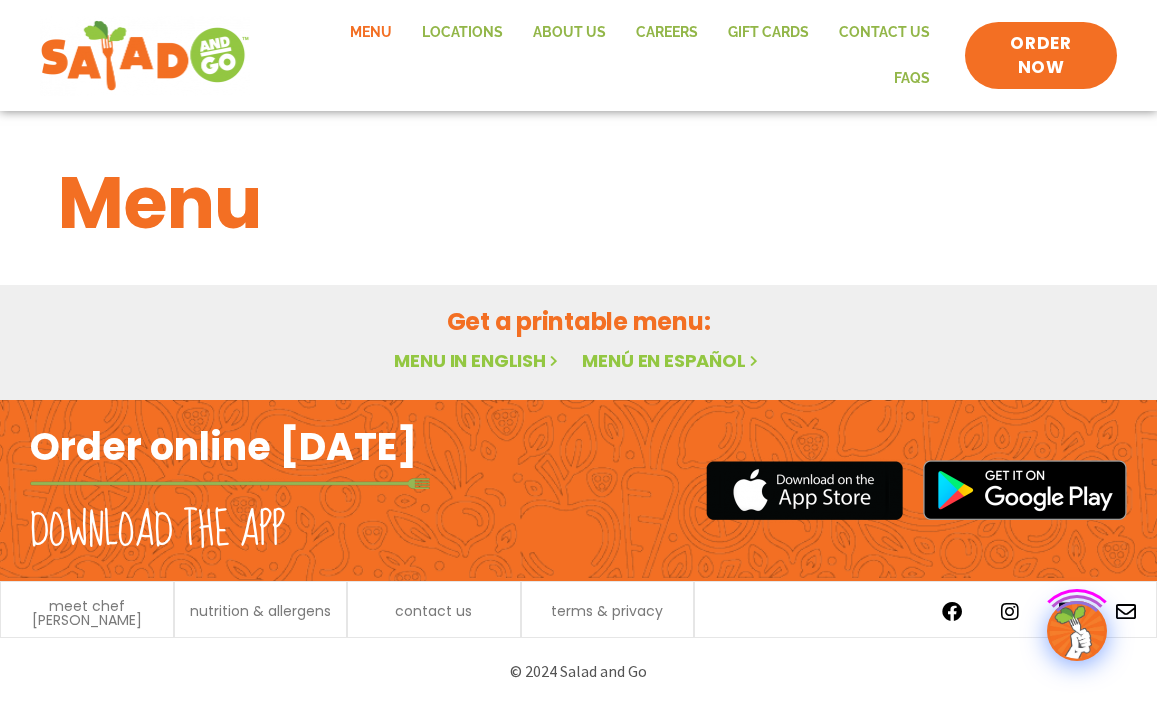 scroll, scrollTop: 0, scrollLeft: 0, axis: both 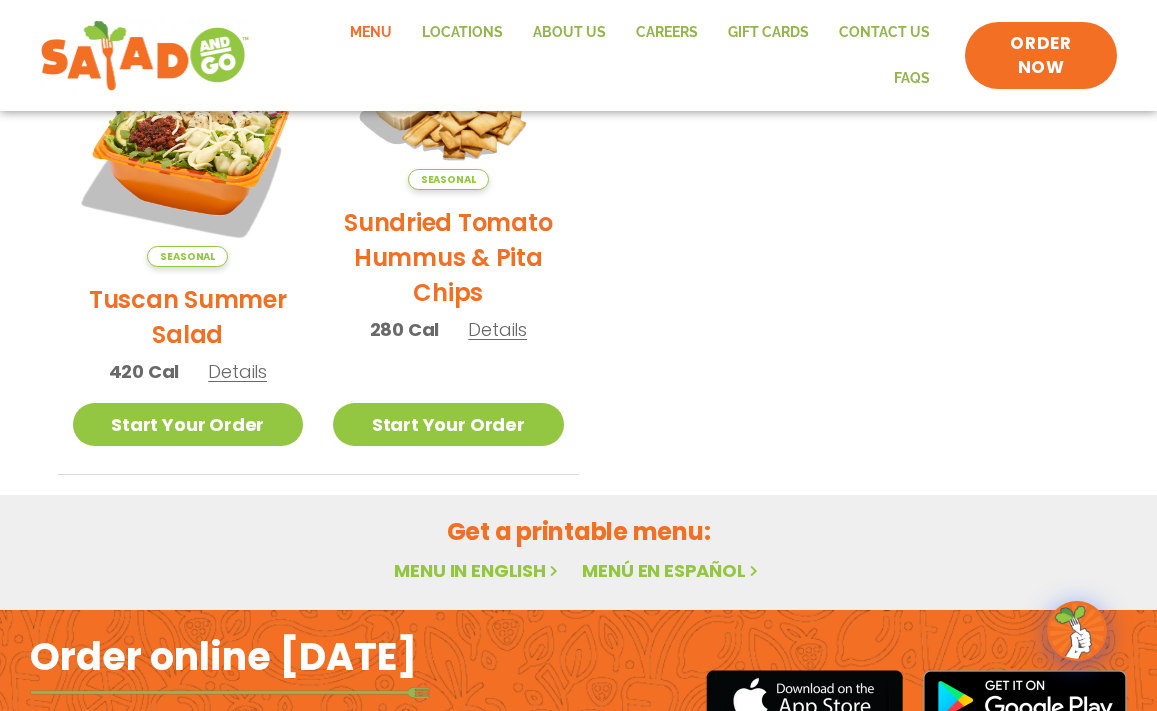 click at bounding box center [1077, 631] 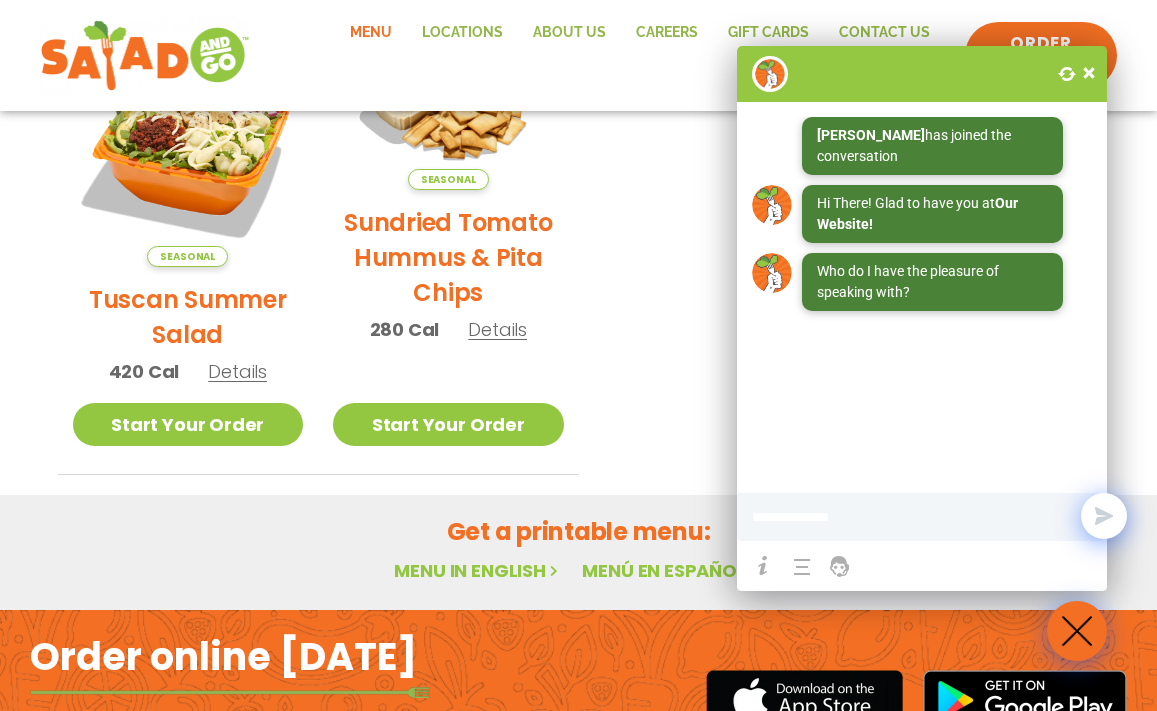 click at bounding box center (1089, 73) 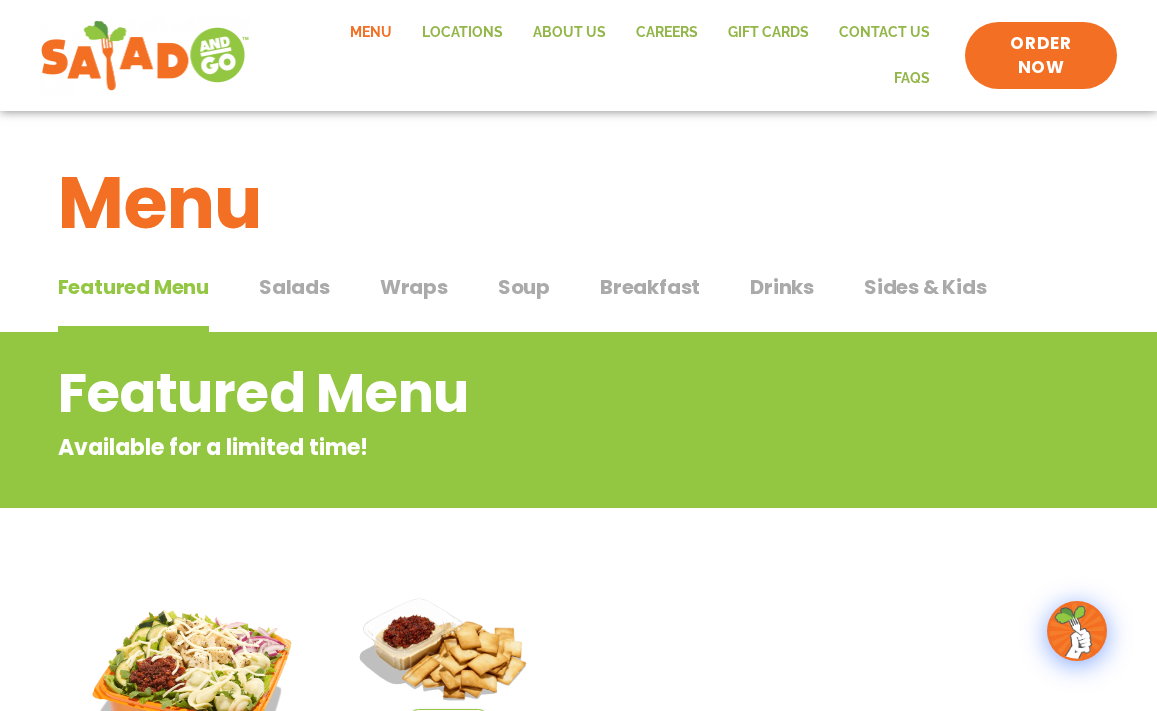 scroll, scrollTop: 0, scrollLeft: 0, axis: both 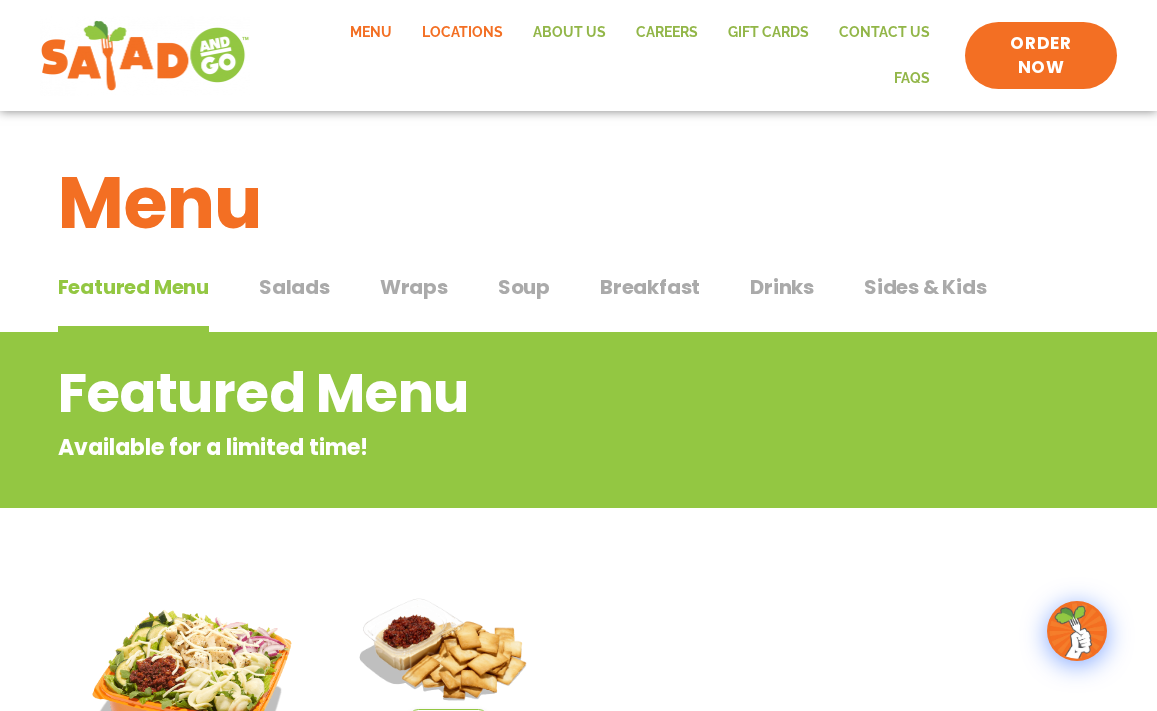 click on "Locations" 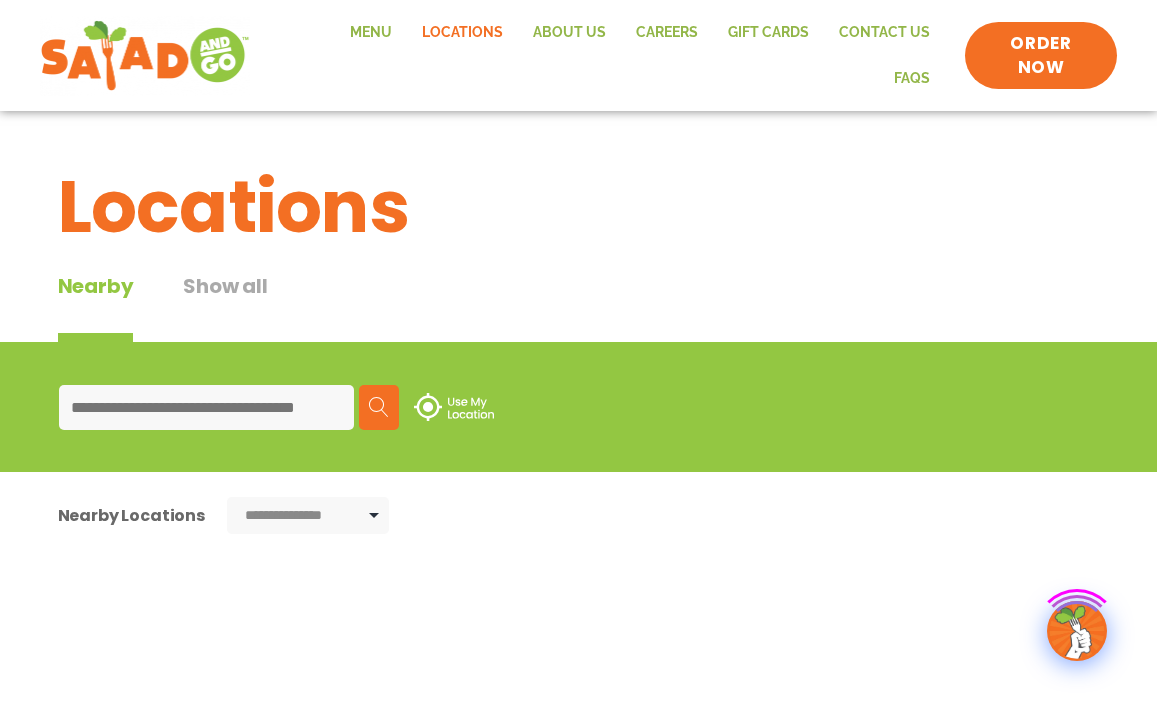 scroll, scrollTop: 0, scrollLeft: 0, axis: both 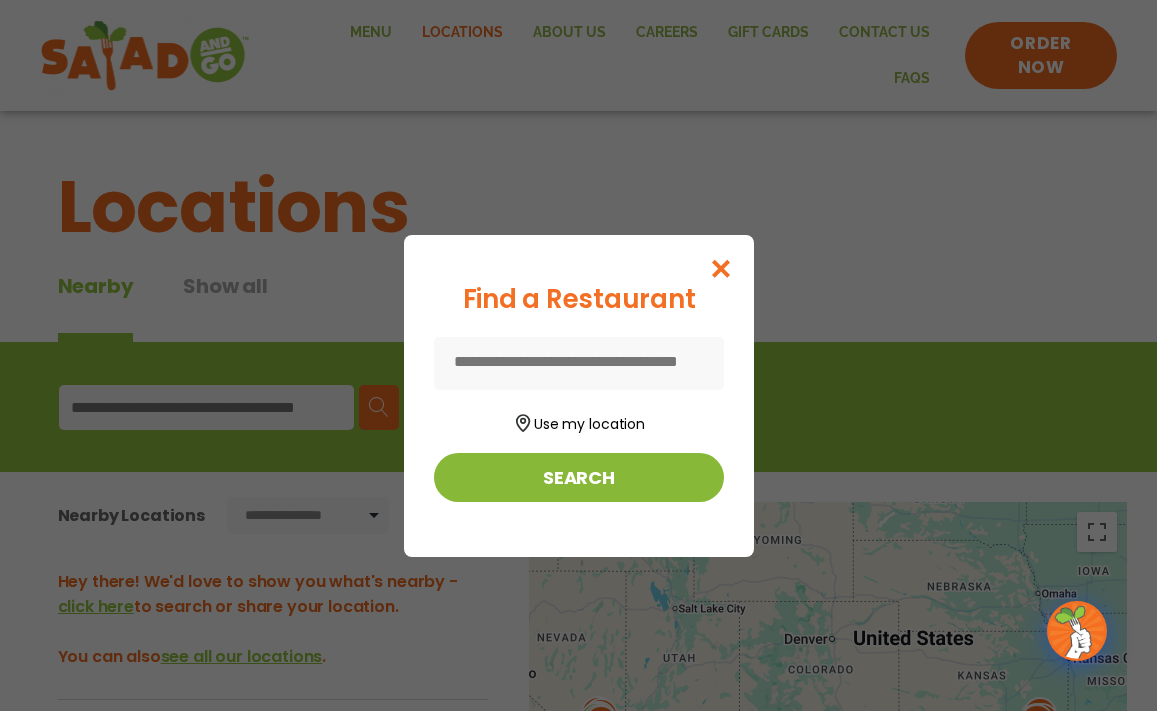 click on "Search" at bounding box center [579, 477] 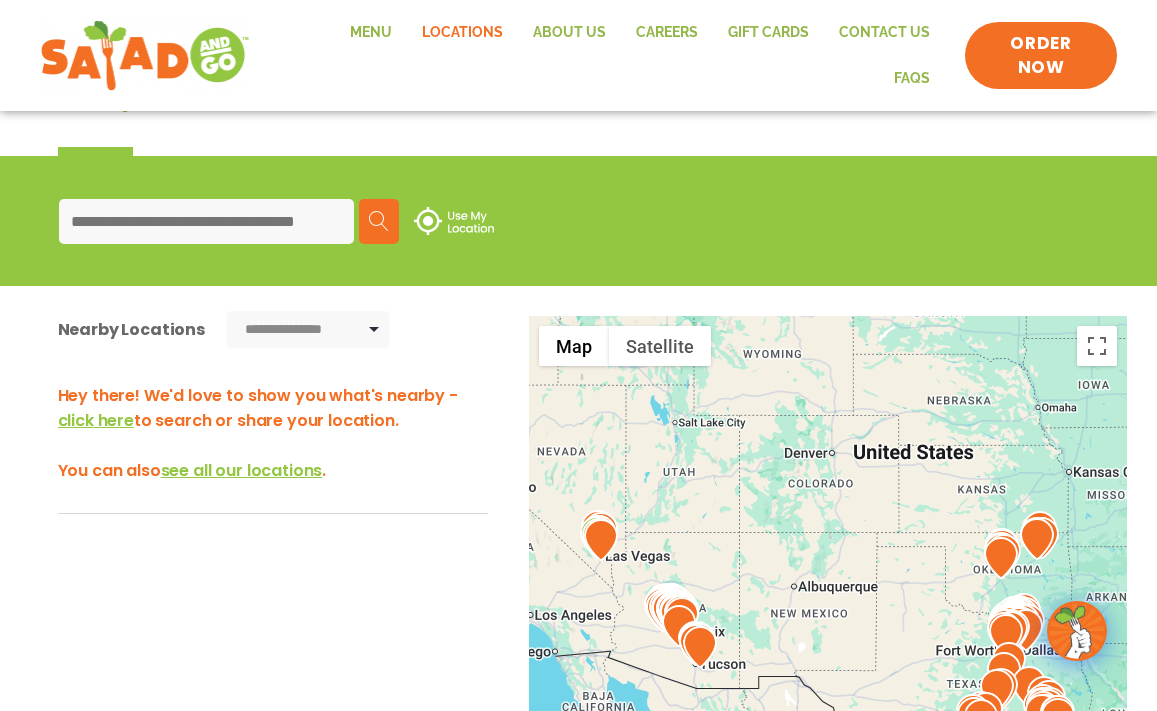 scroll, scrollTop: 188, scrollLeft: 0, axis: vertical 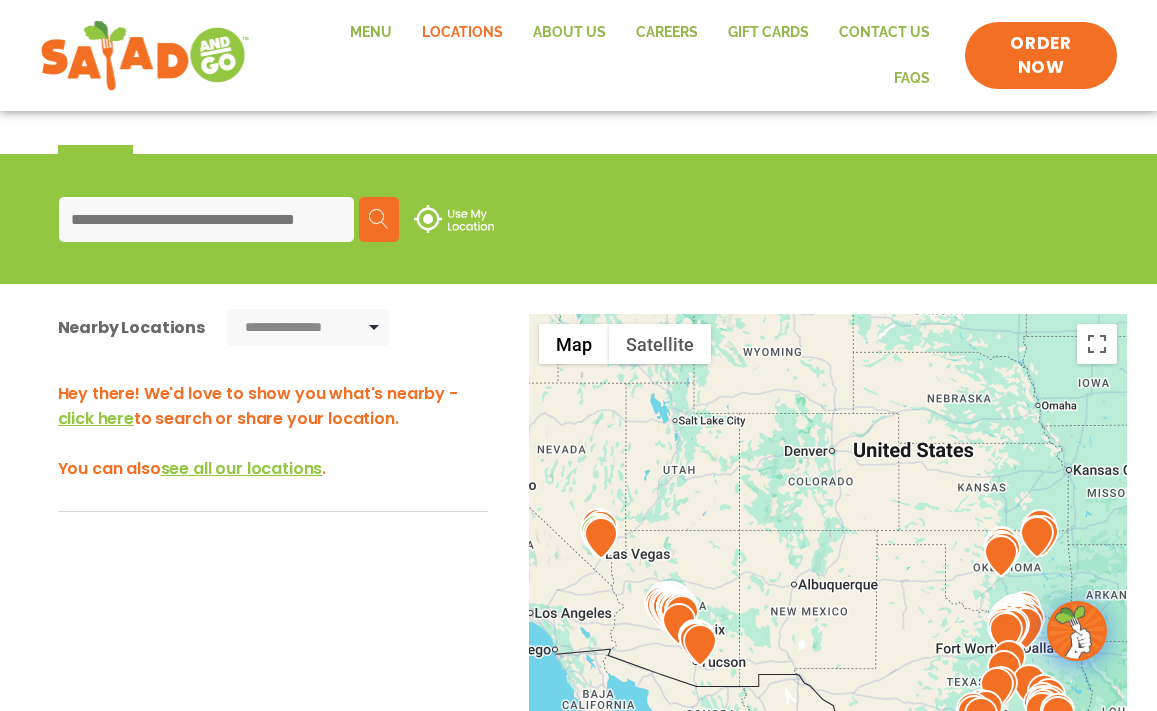 click on "see all our locations" at bounding box center [242, 468] 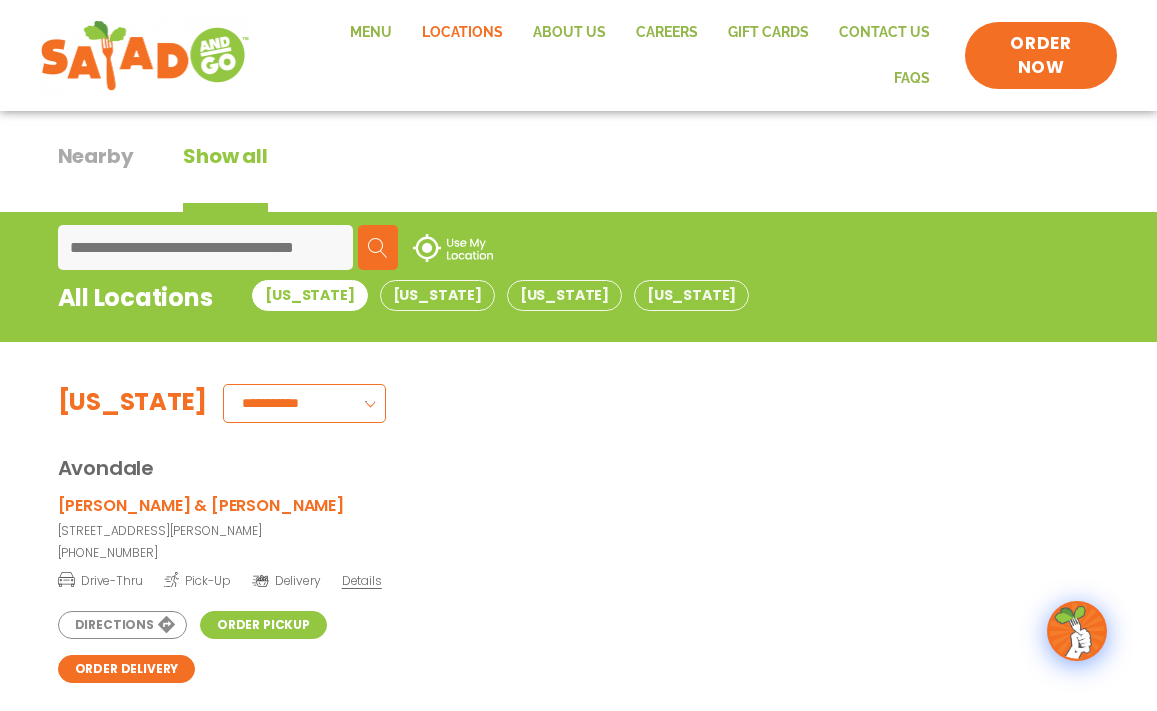 scroll, scrollTop: 150, scrollLeft: 0, axis: vertical 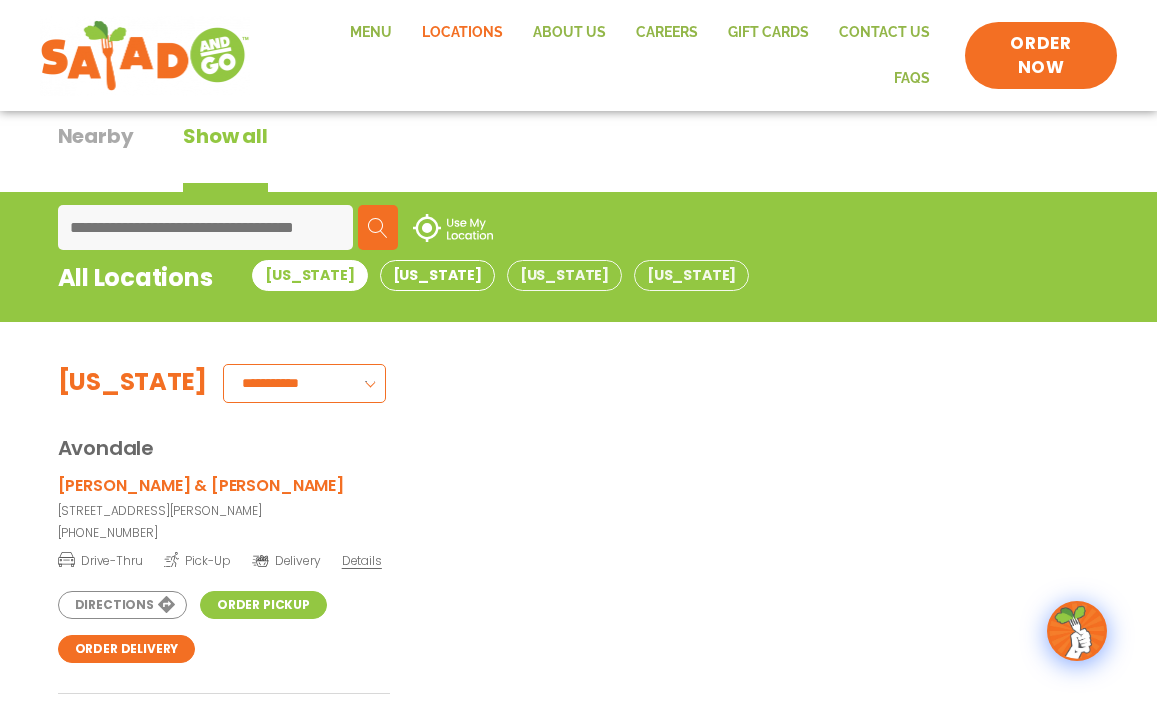 click on "Nevada" at bounding box center [437, 275] 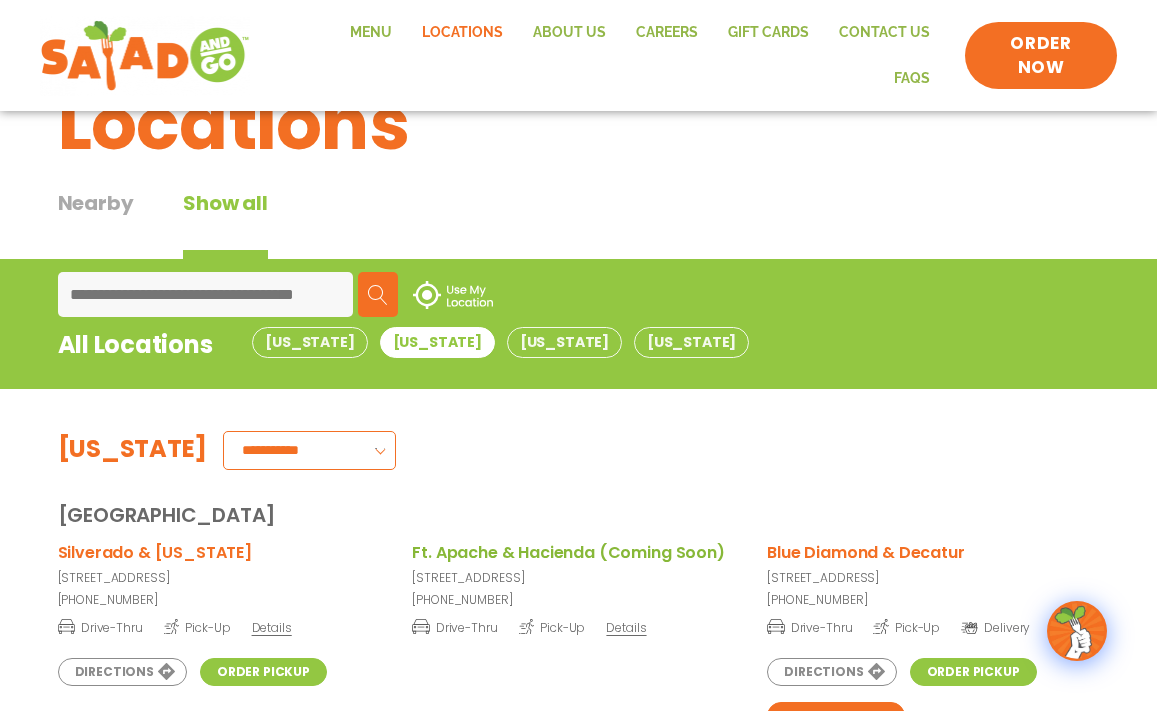 scroll, scrollTop: 12, scrollLeft: 0, axis: vertical 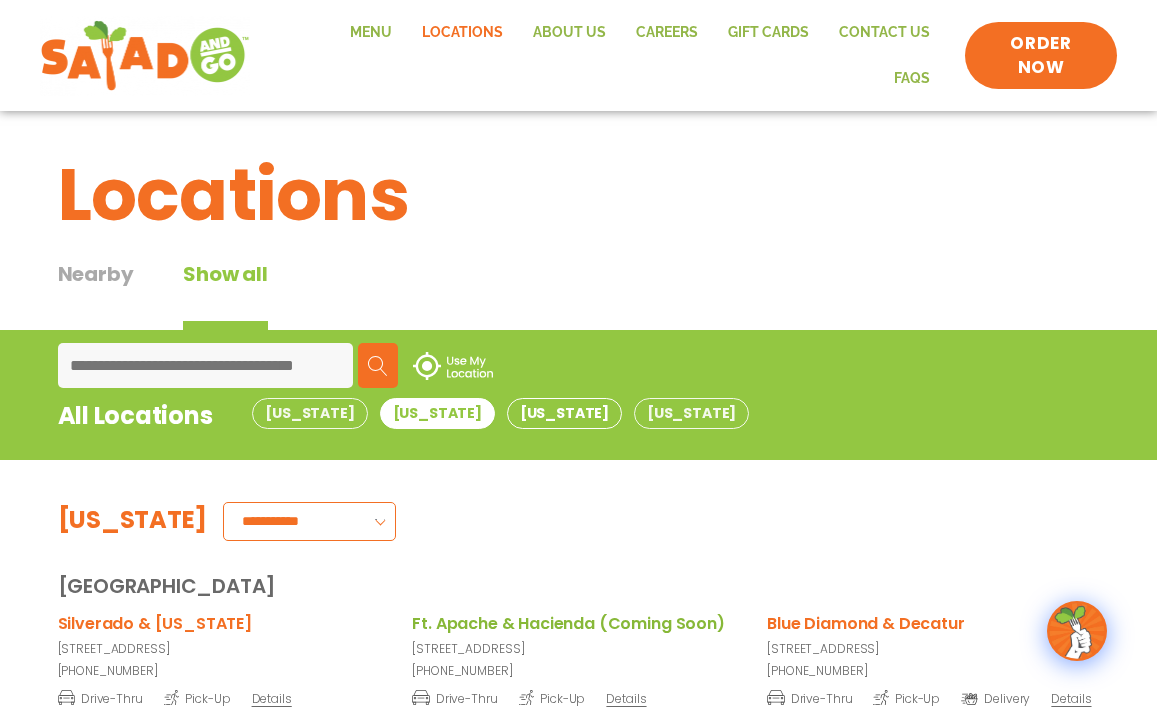 click on "Oklahoma" at bounding box center (564, 413) 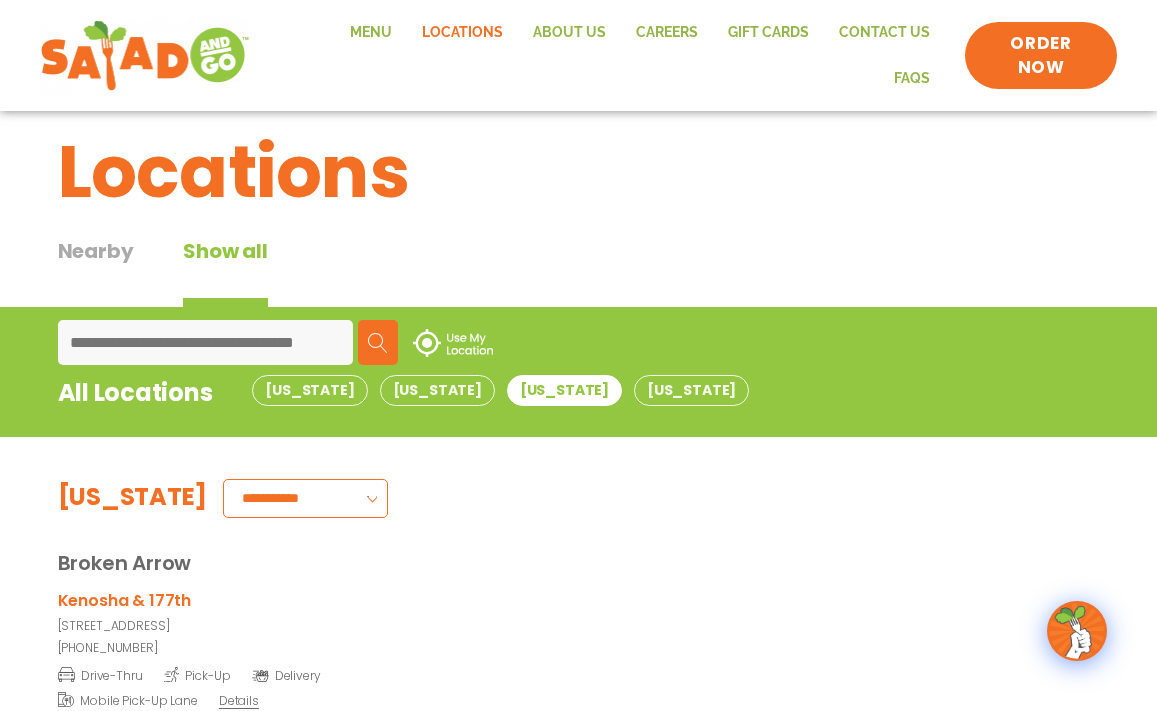 scroll, scrollTop: 19, scrollLeft: 0, axis: vertical 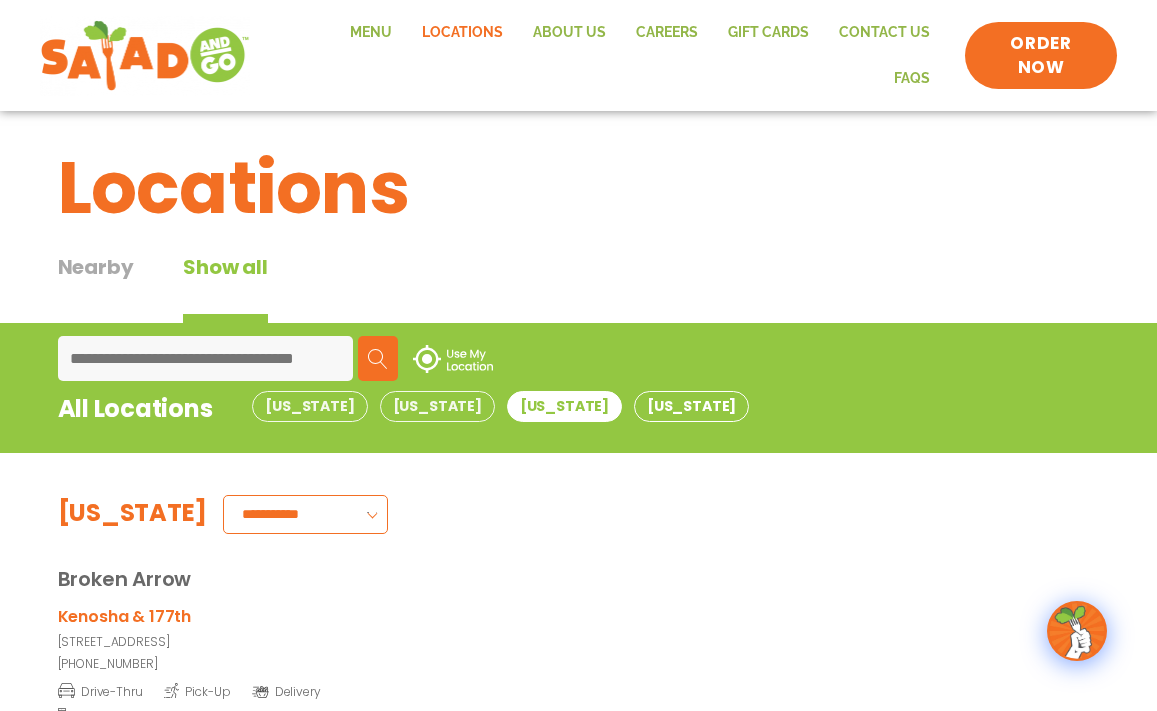 click on "Texas" at bounding box center [691, 406] 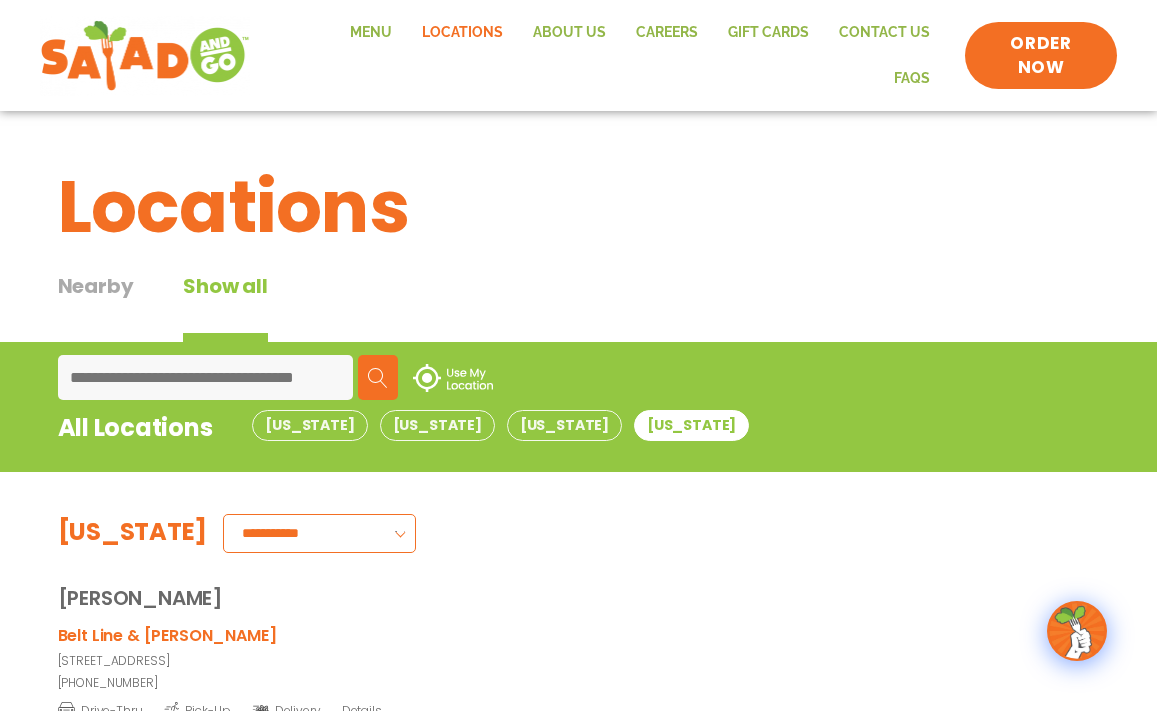 scroll, scrollTop: 0, scrollLeft: 0, axis: both 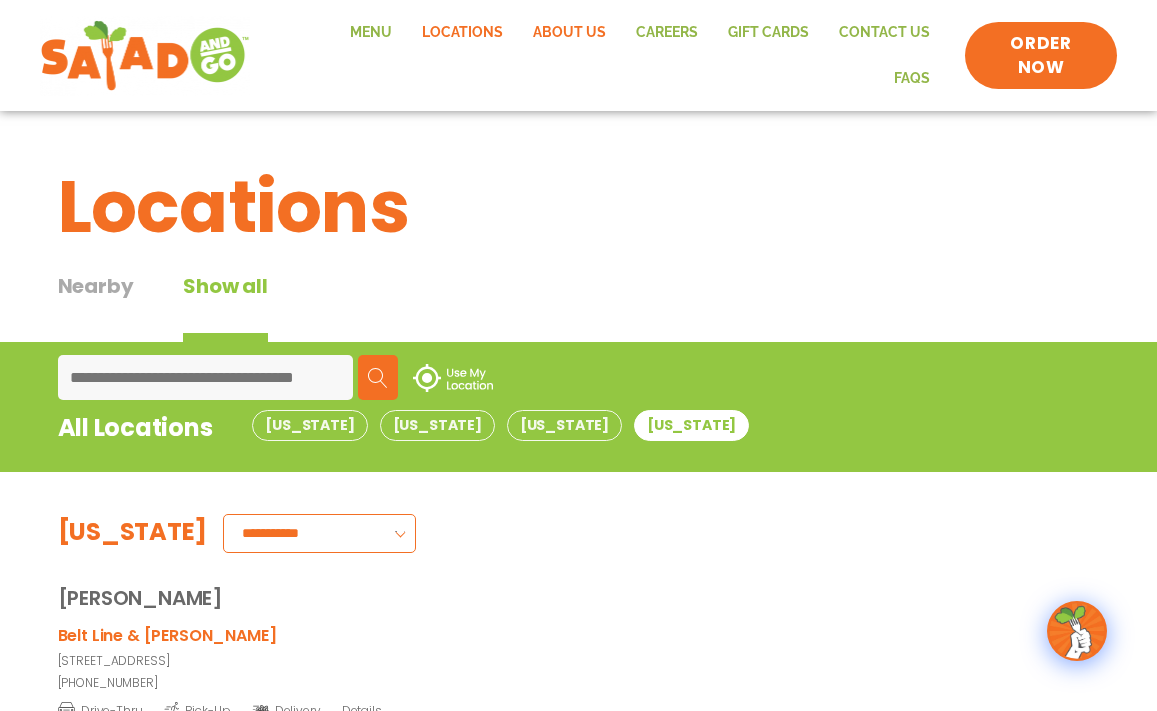 click on "About Us" 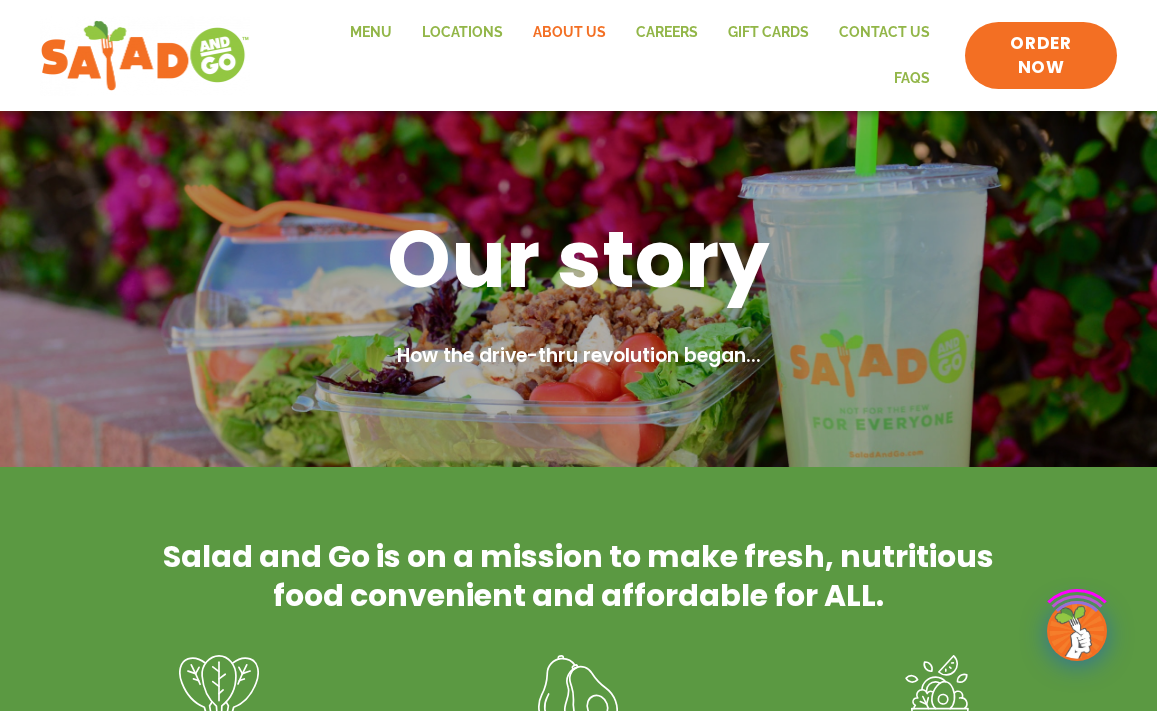 scroll, scrollTop: 0, scrollLeft: 0, axis: both 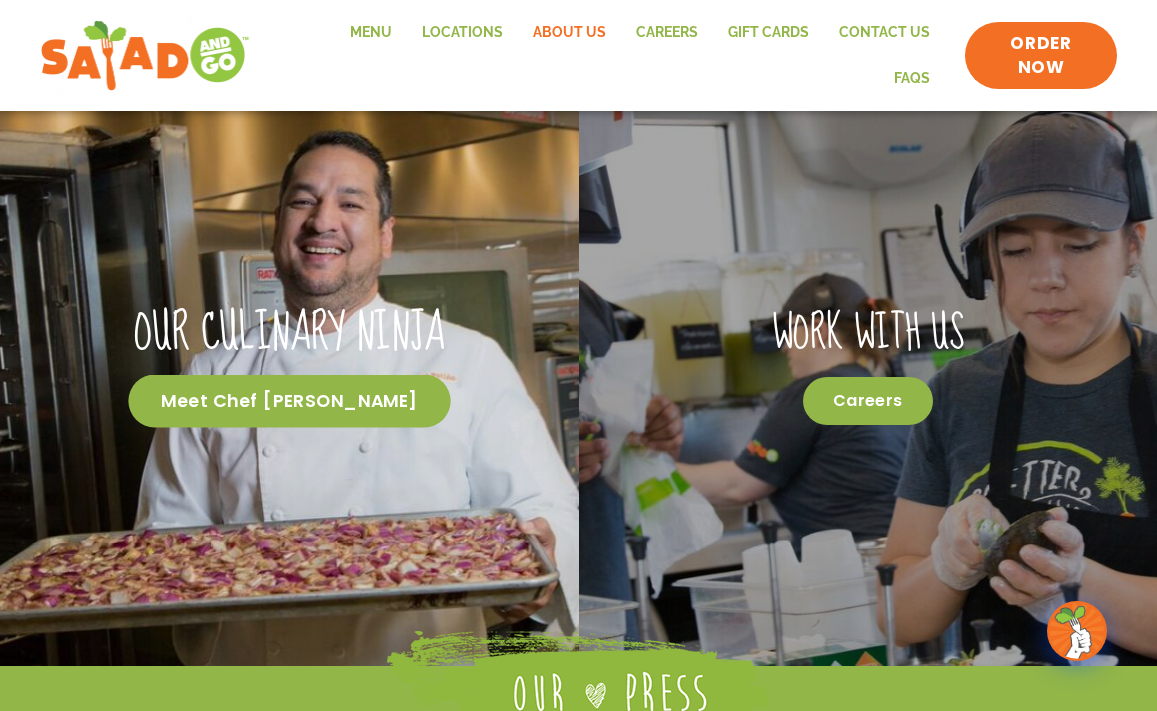 click on "Meet Chef Patino" at bounding box center (289, 401) 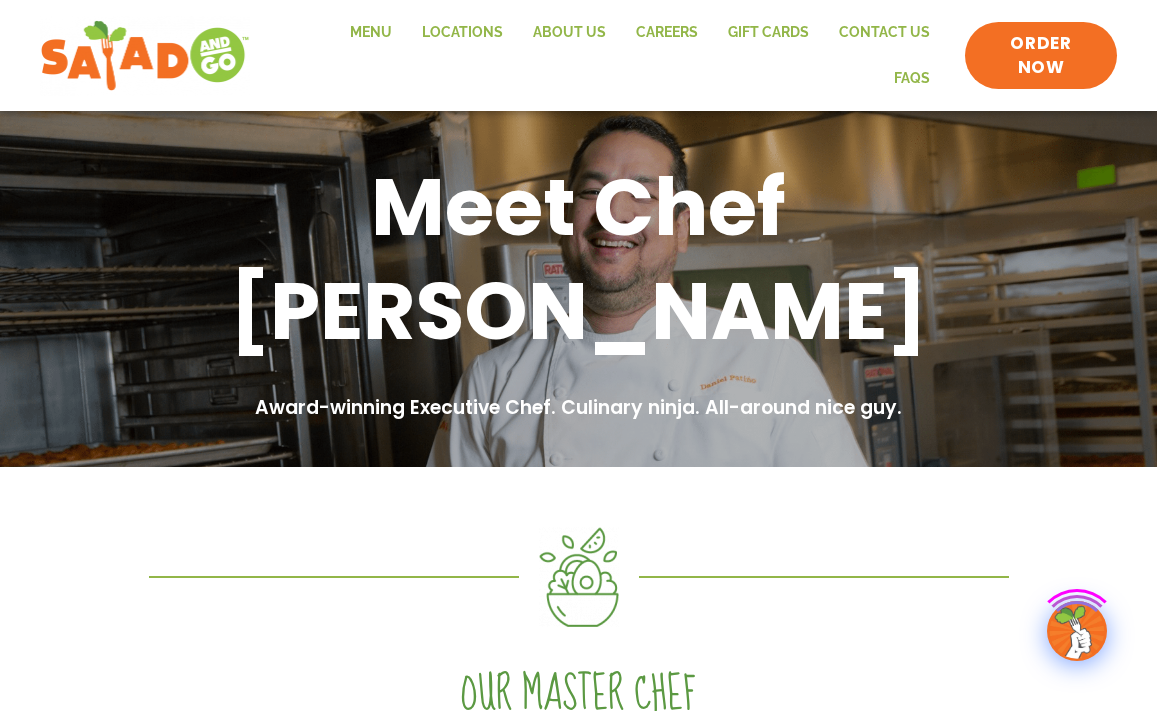 scroll, scrollTop: 0, scrollLeft: 0, axis: both 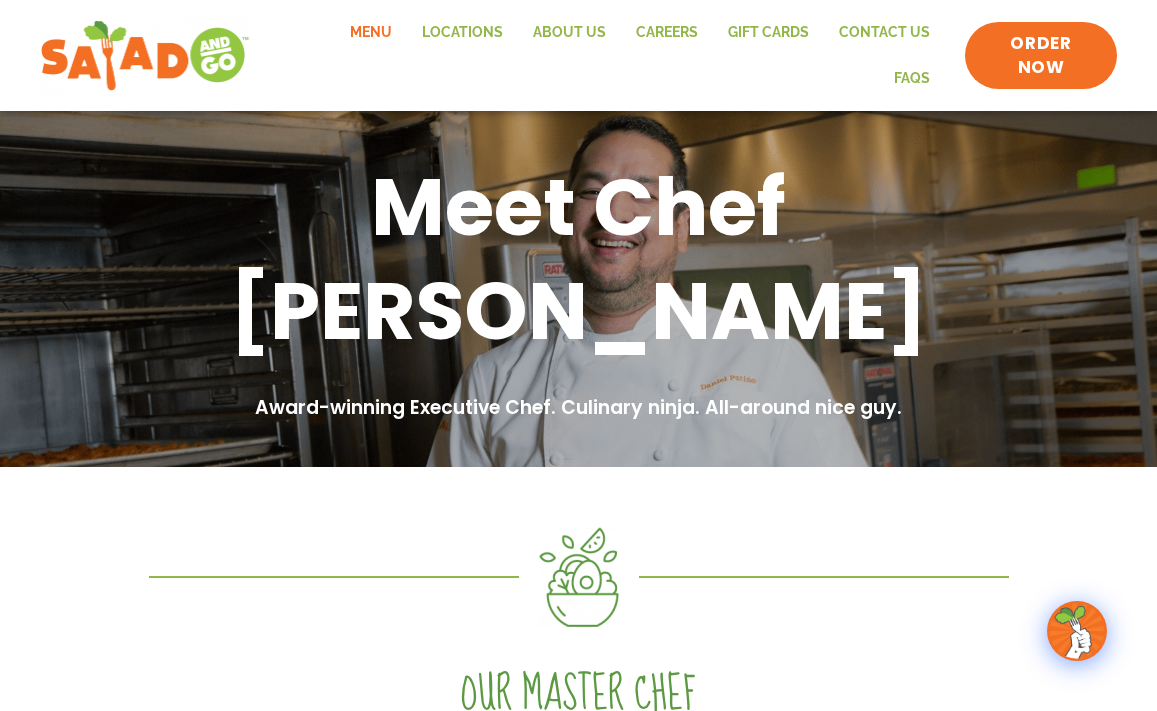 click on "Menu" 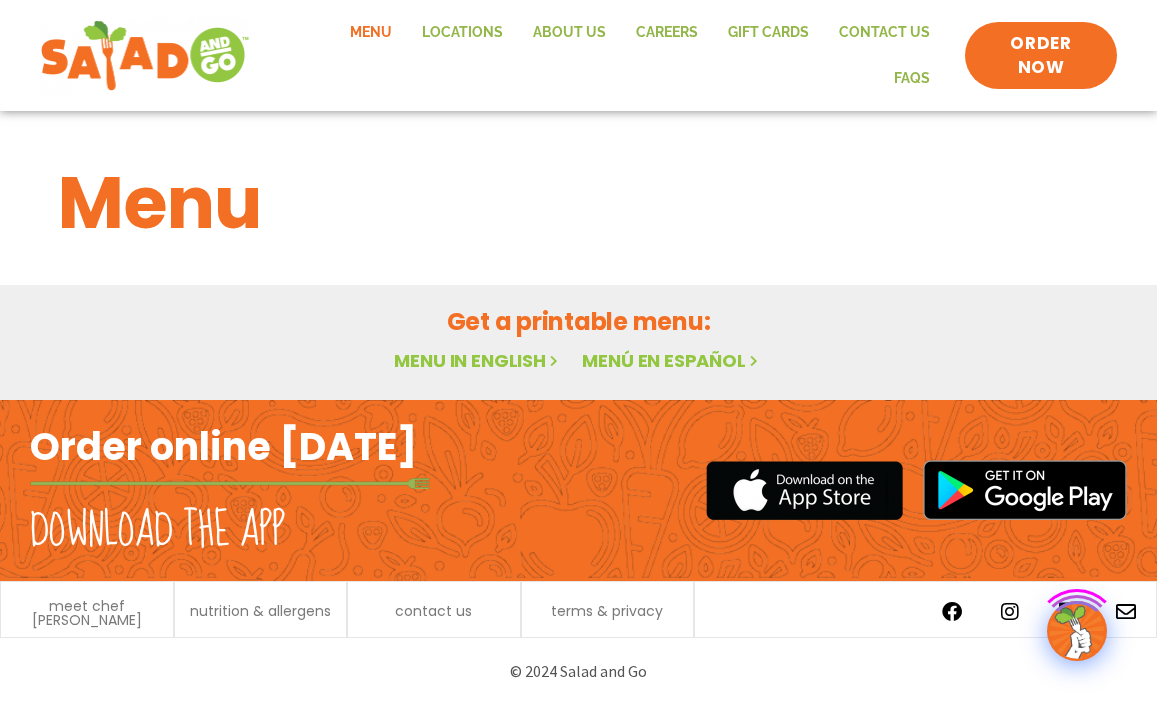 scroll, scrollTop: 0, scrollLeft: 0, axis: both 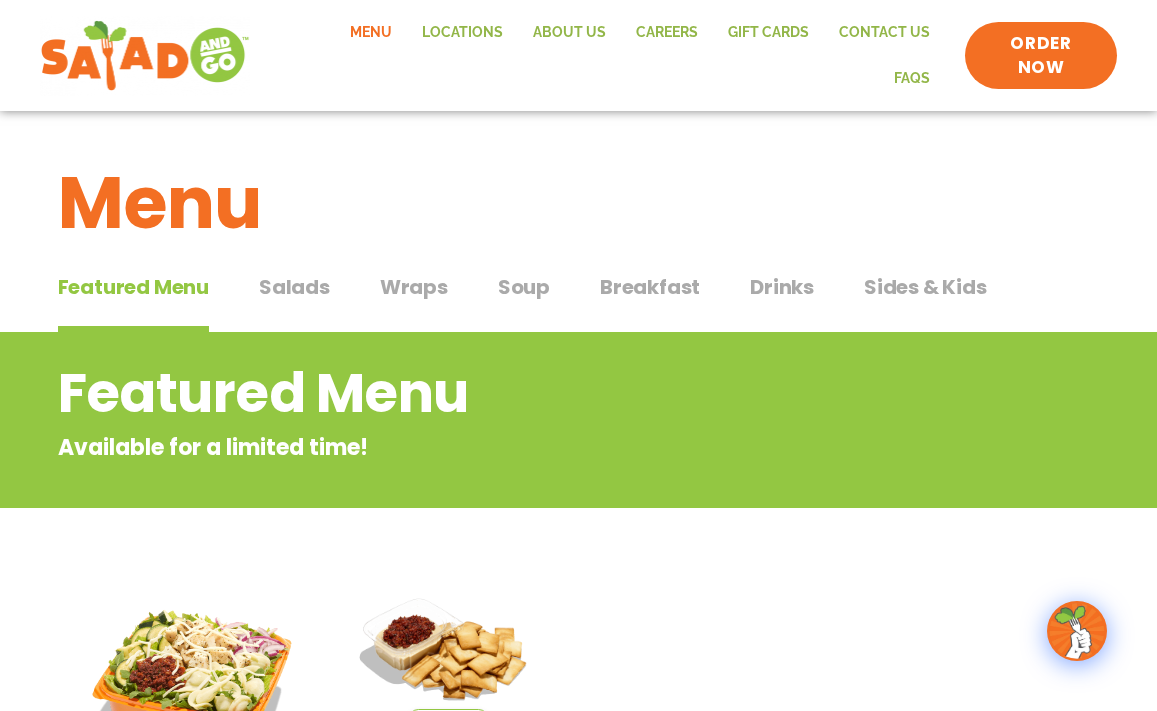 click on "Salads" at bounding box center (294, 287) 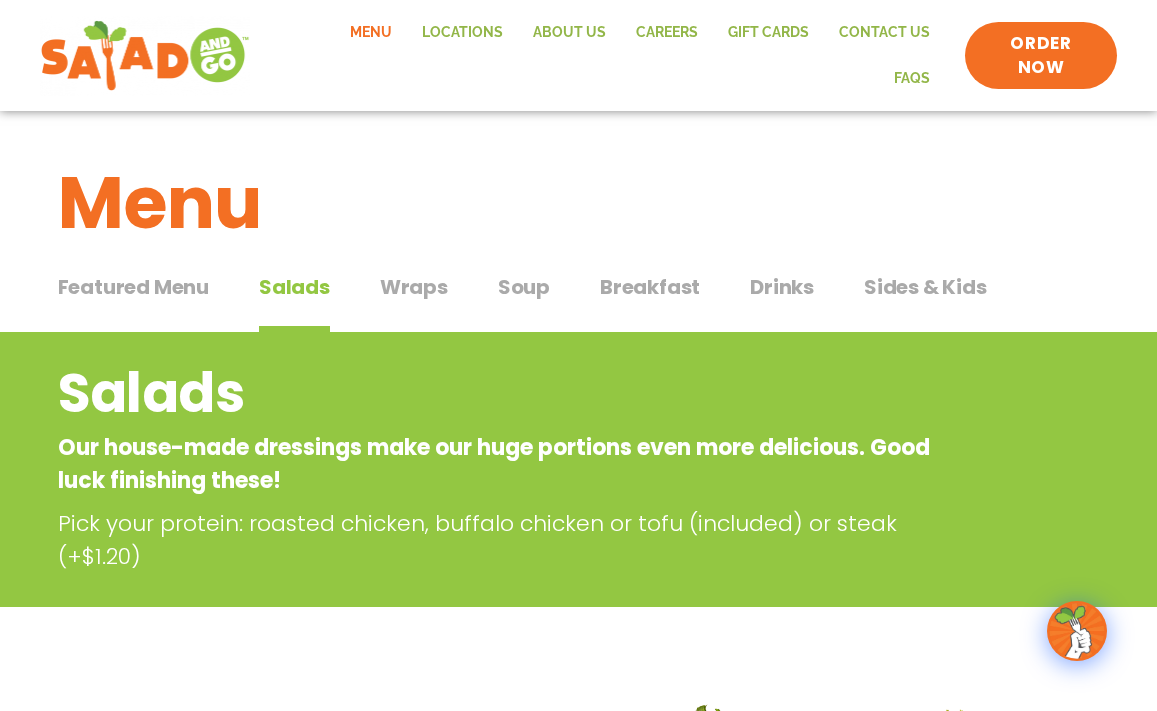 scroll, scrollTop: 0, scrollLeft: 0, axis: both 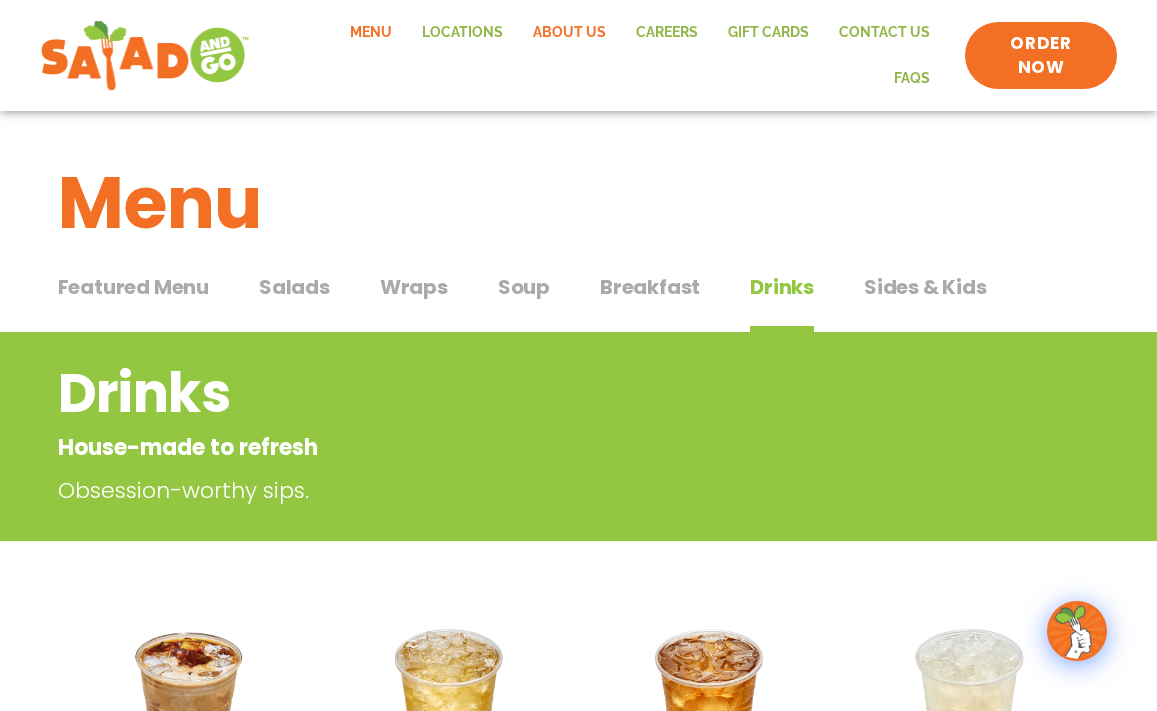 click on "About Us" 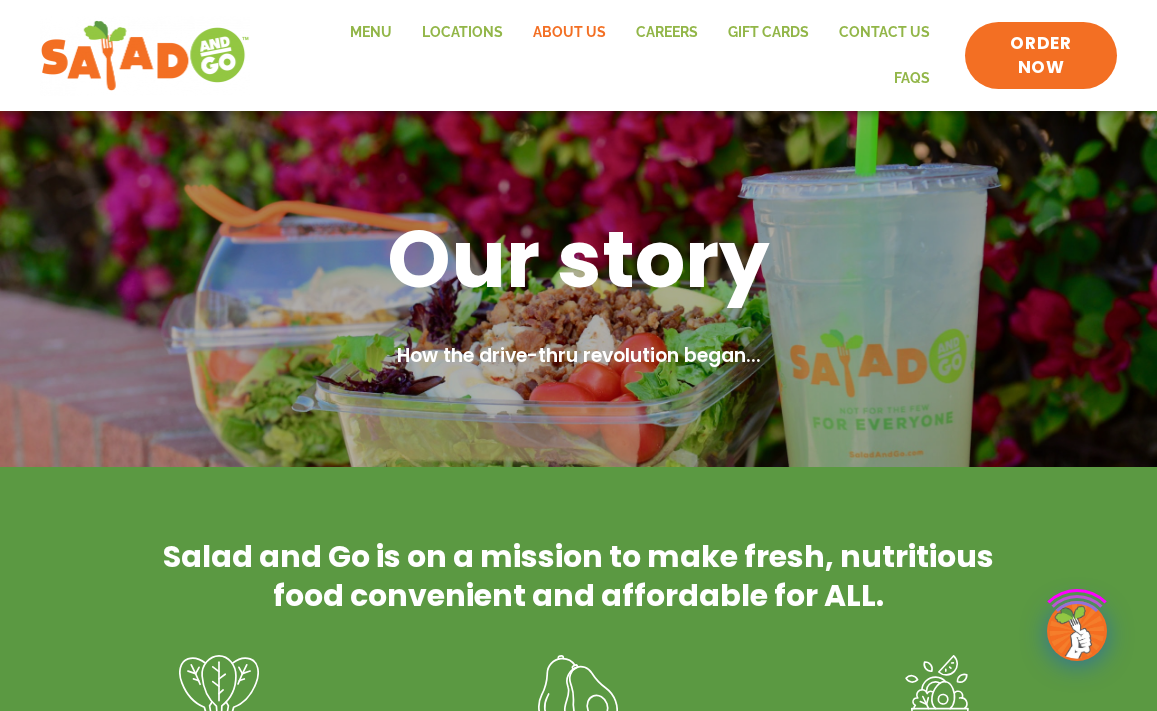 scroll, scrollTop: 0, scrollLeft: 0, axis: both 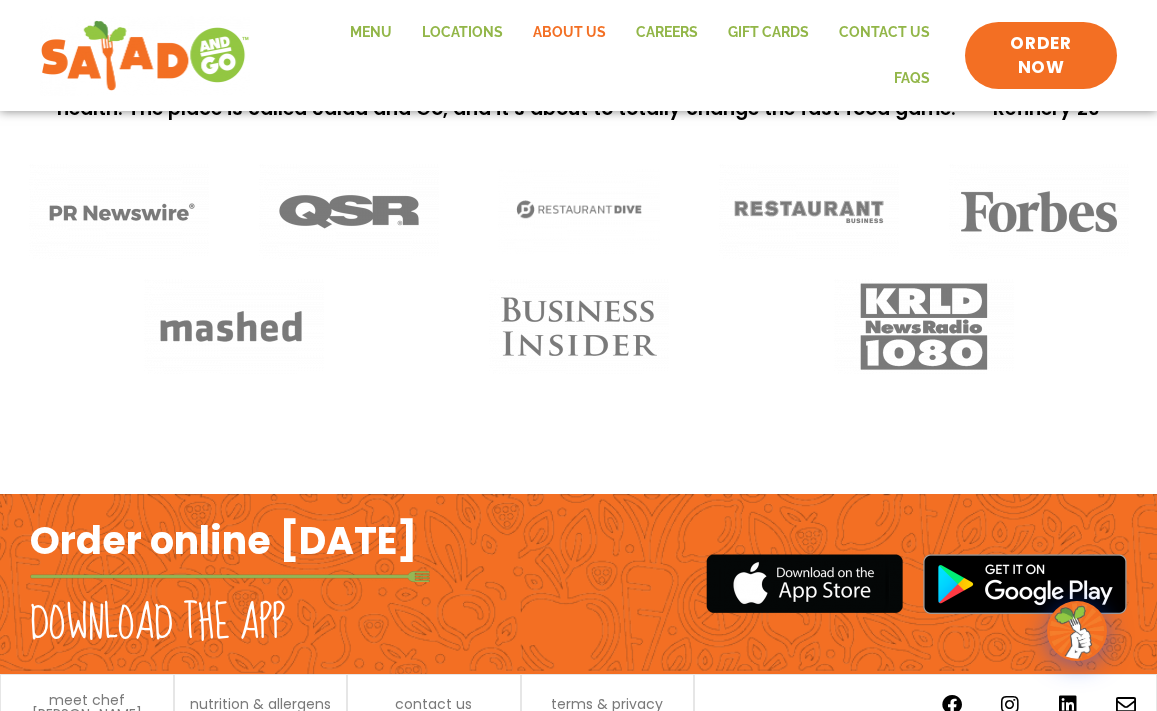 click at bounding box center (579, 211) 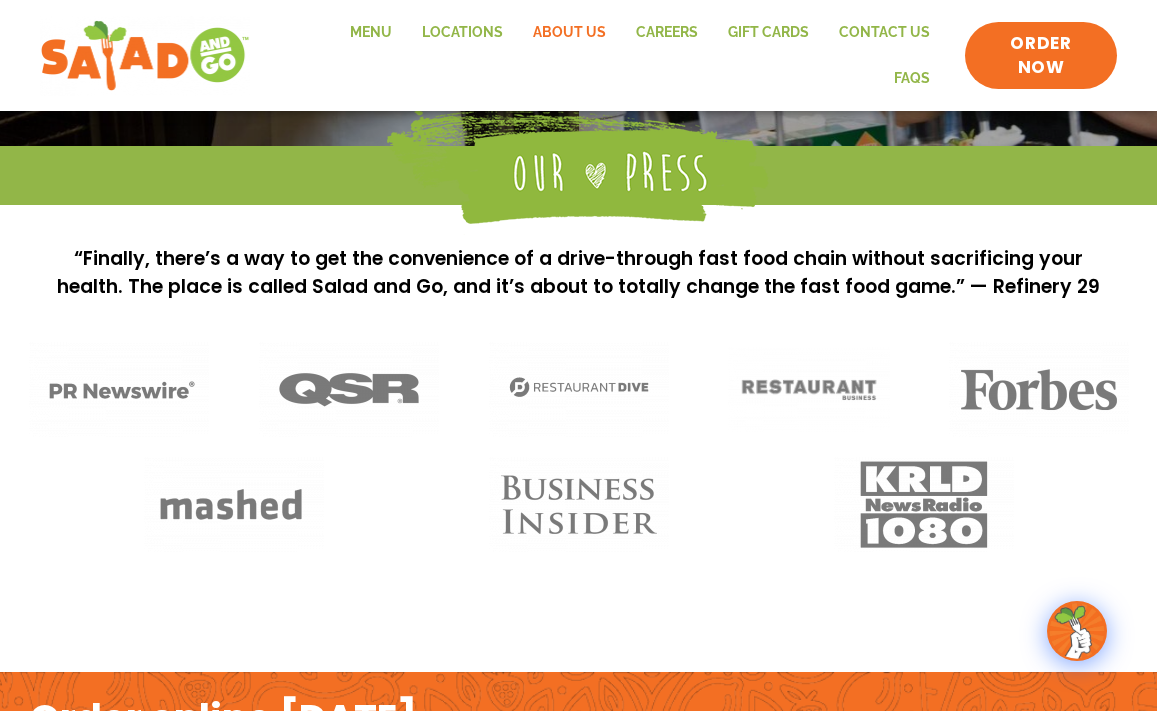 scroll, scrollTop: 1435, scrollLeft: 0, axis: vertical 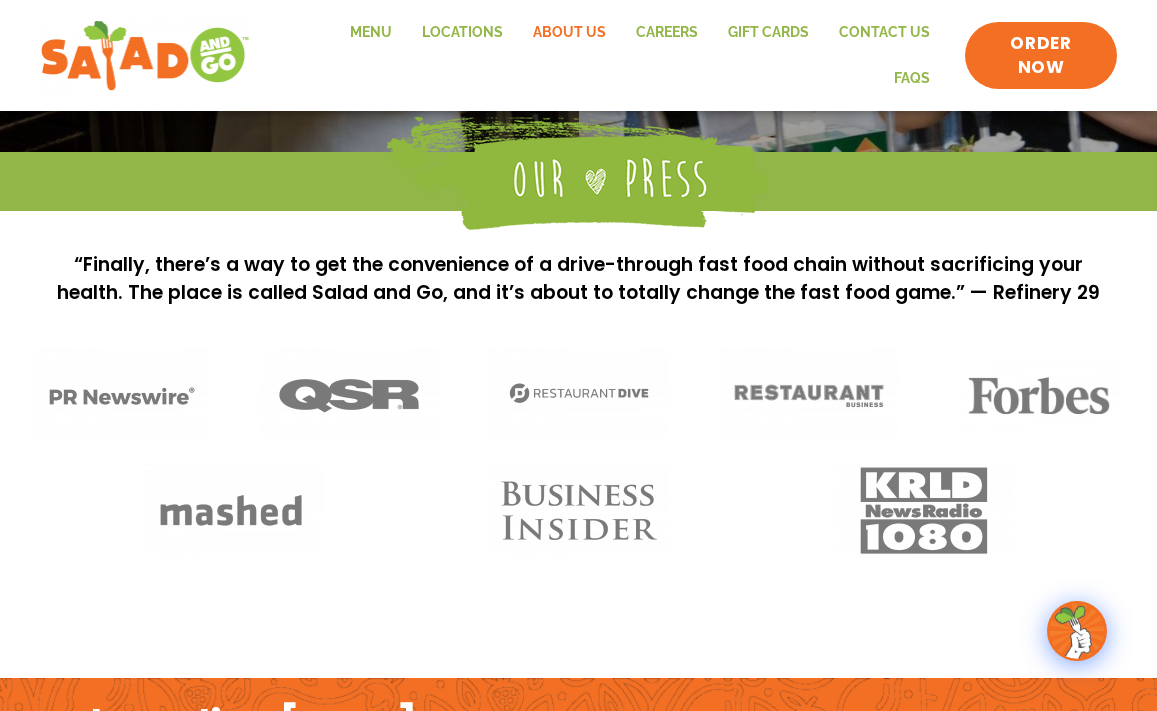 click at bounding box center [1039, 395] 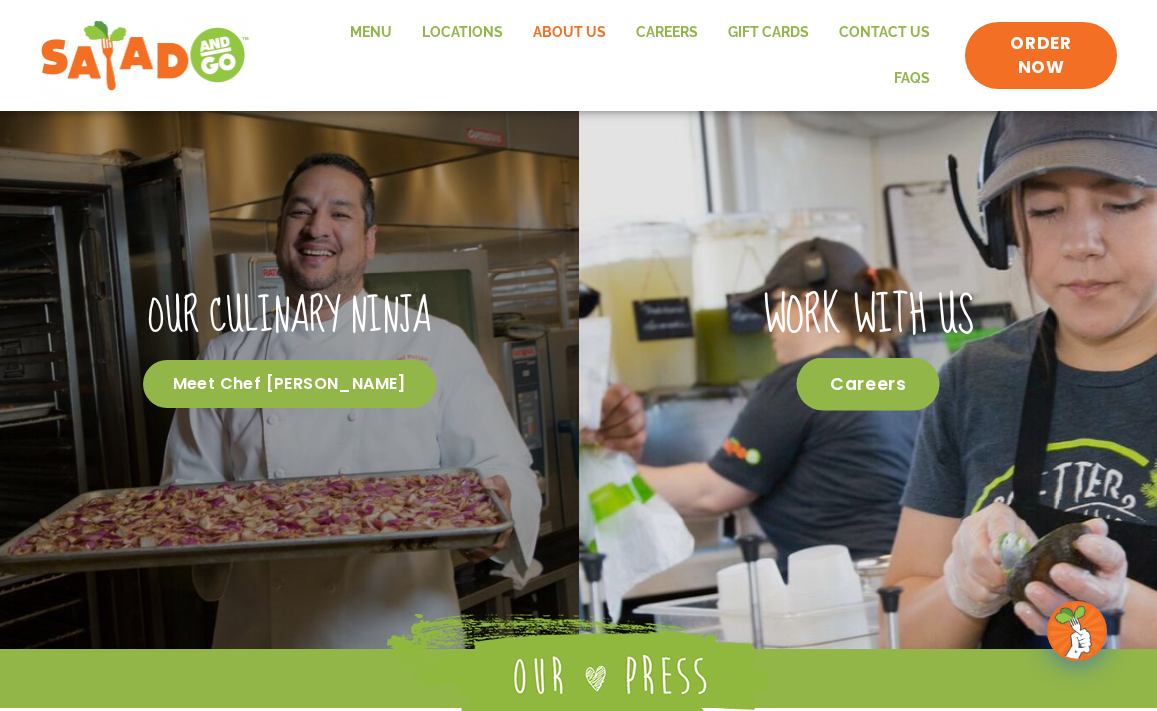 scroll, scrollTop: 941, scrollLeft: 0, axis: vertical 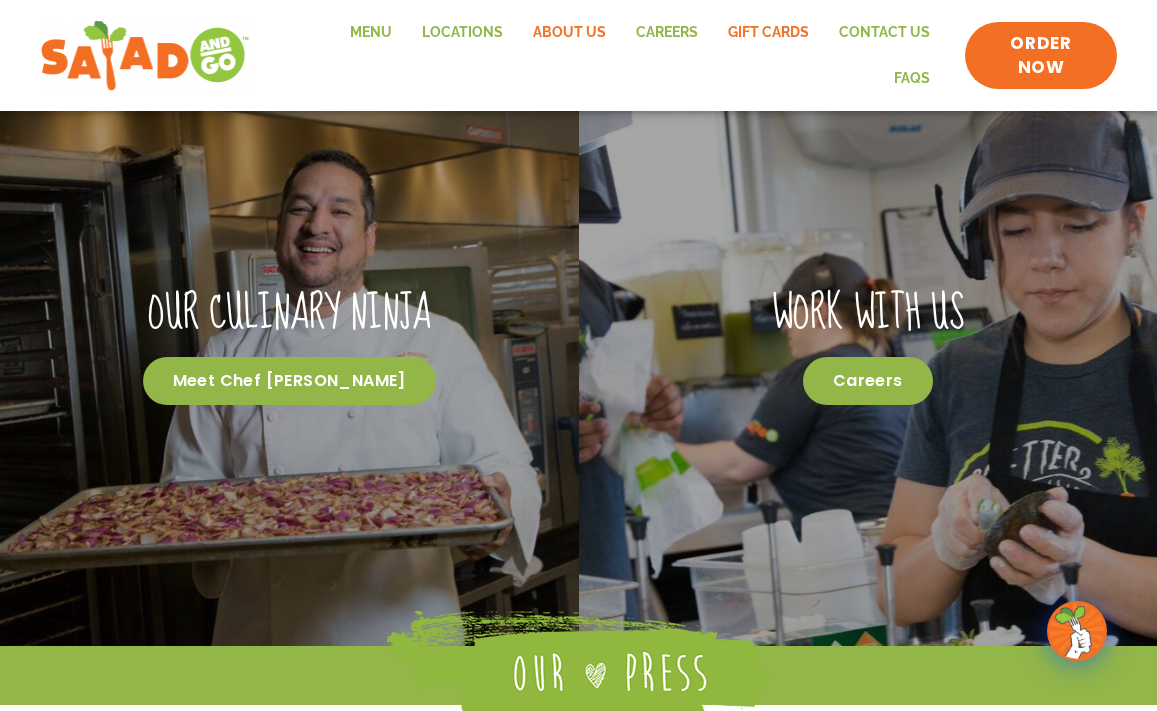 click on "GIFT CARDS" 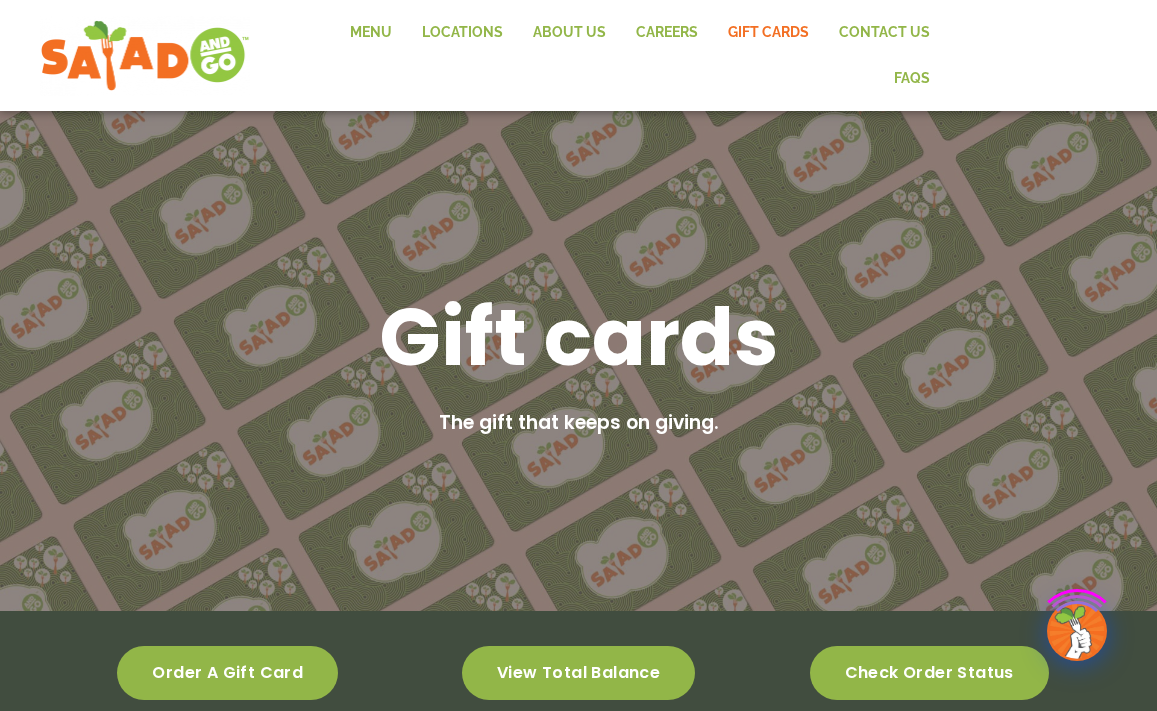 scroll, scrollTop: 0, scrollLeft: 0, axis: both 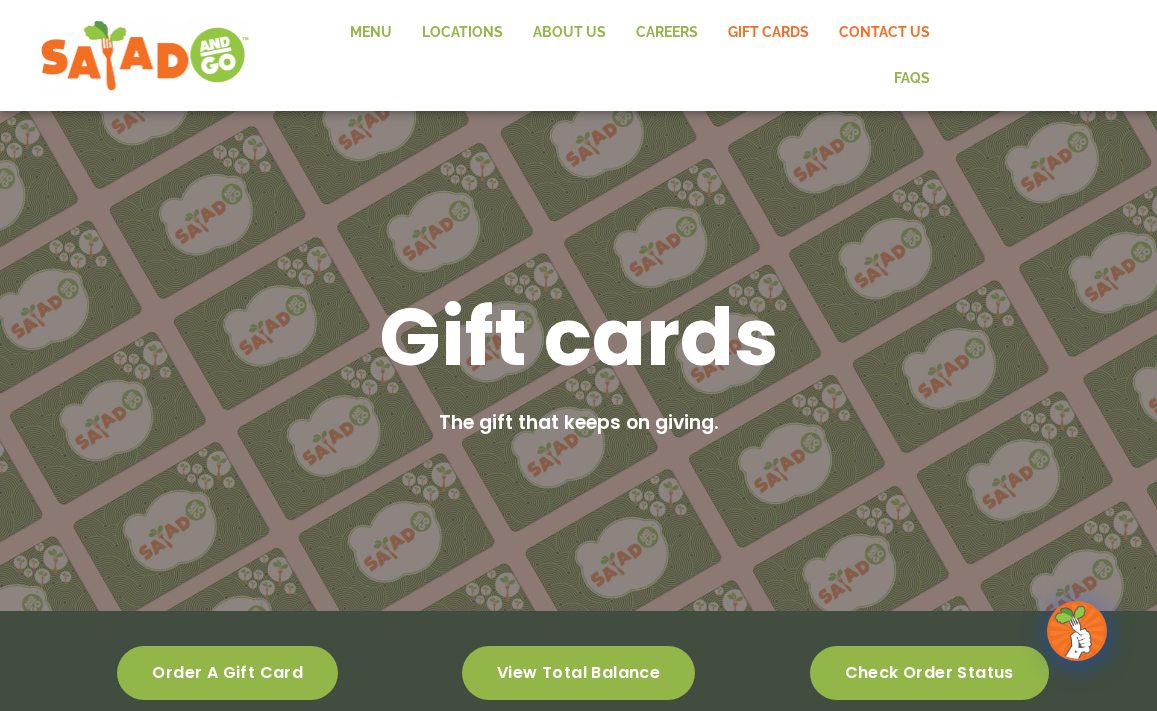 click on "Contact Us" 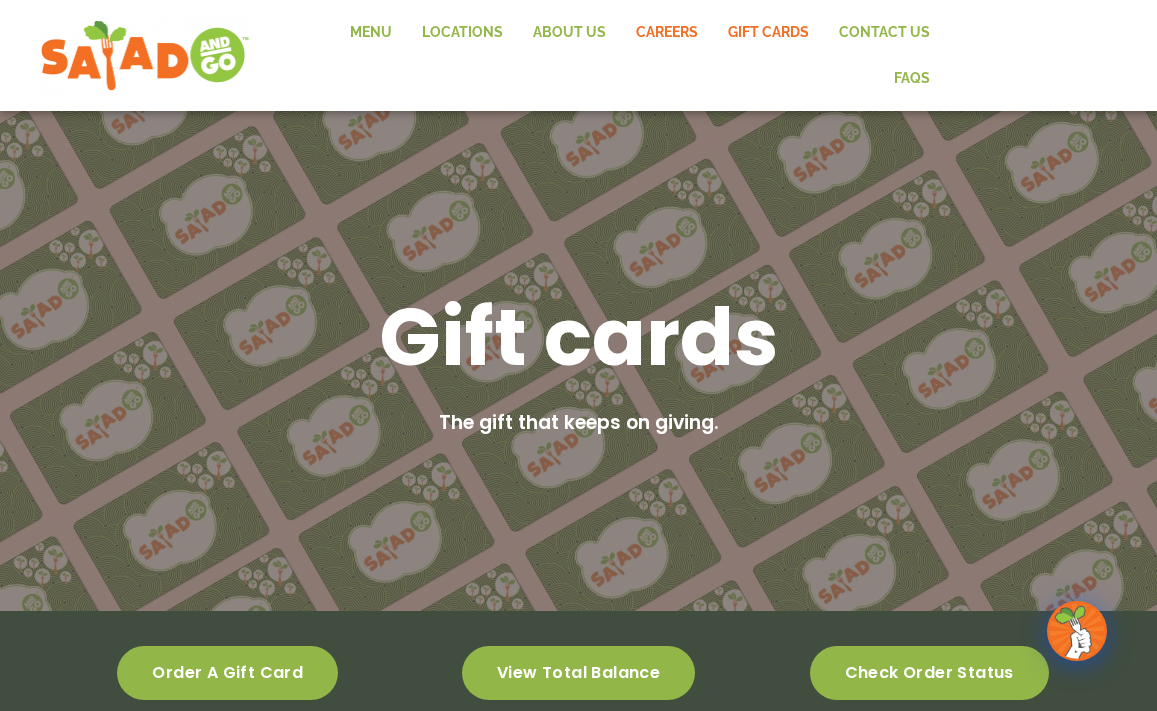 click on "Careers" 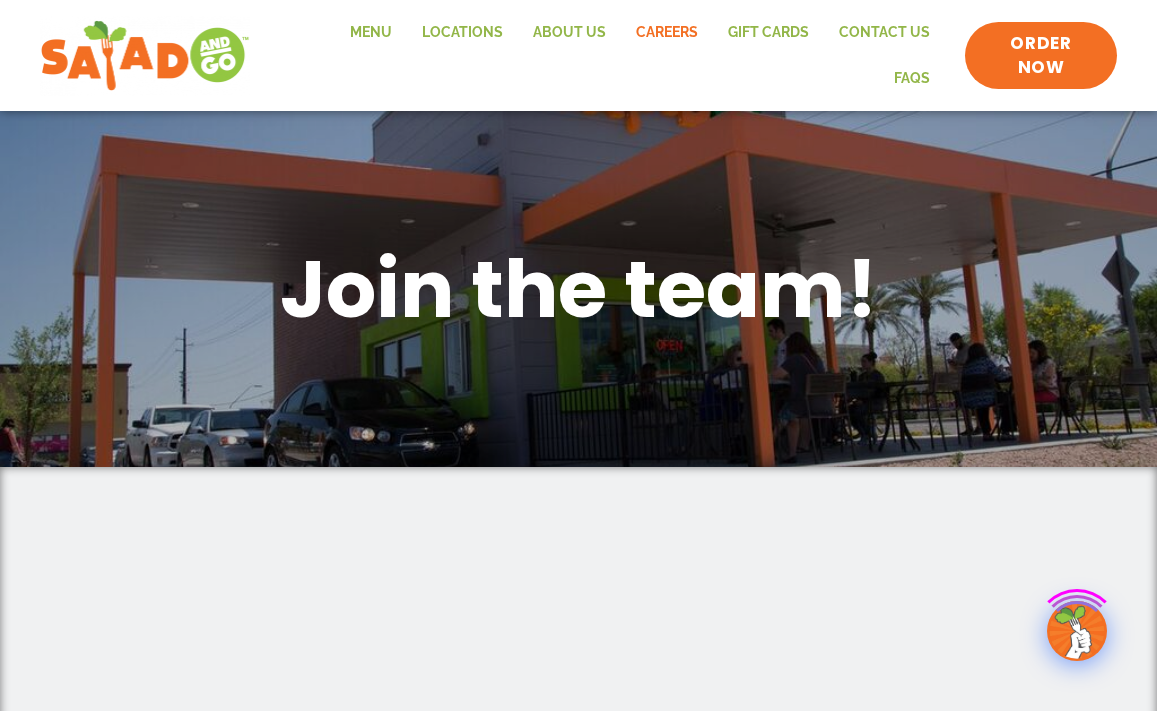 scroll, scrollTop: 0, scrollLeft: 0, axis: both 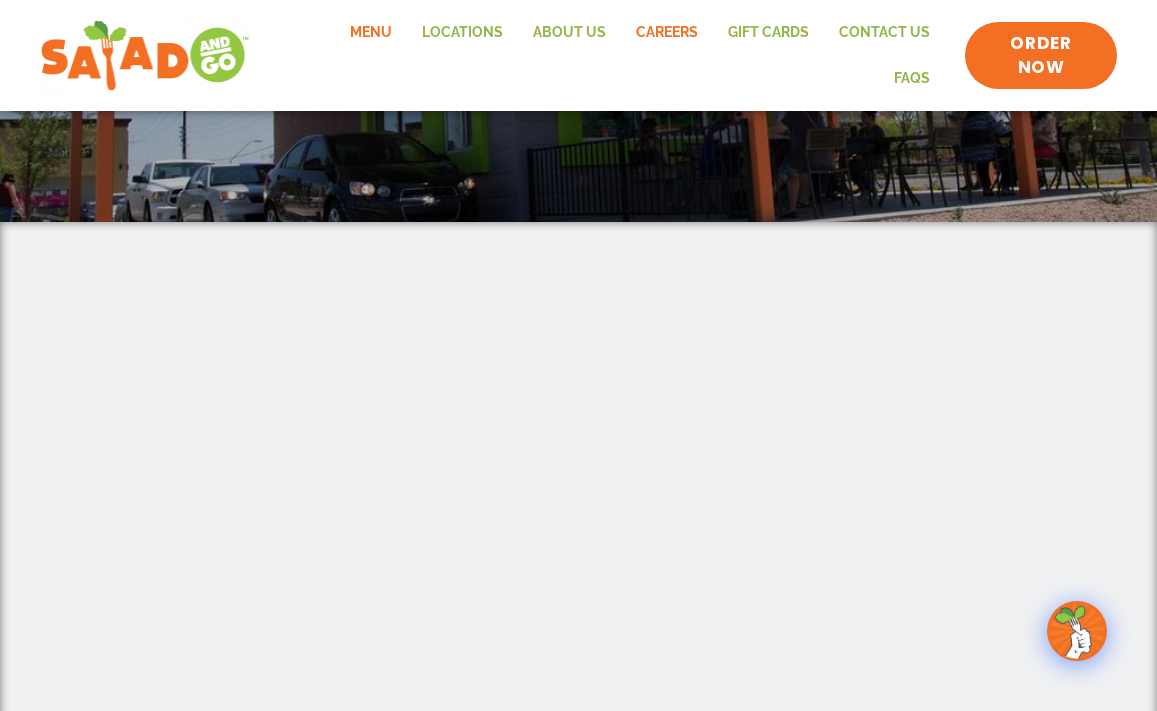 click on "Menu" 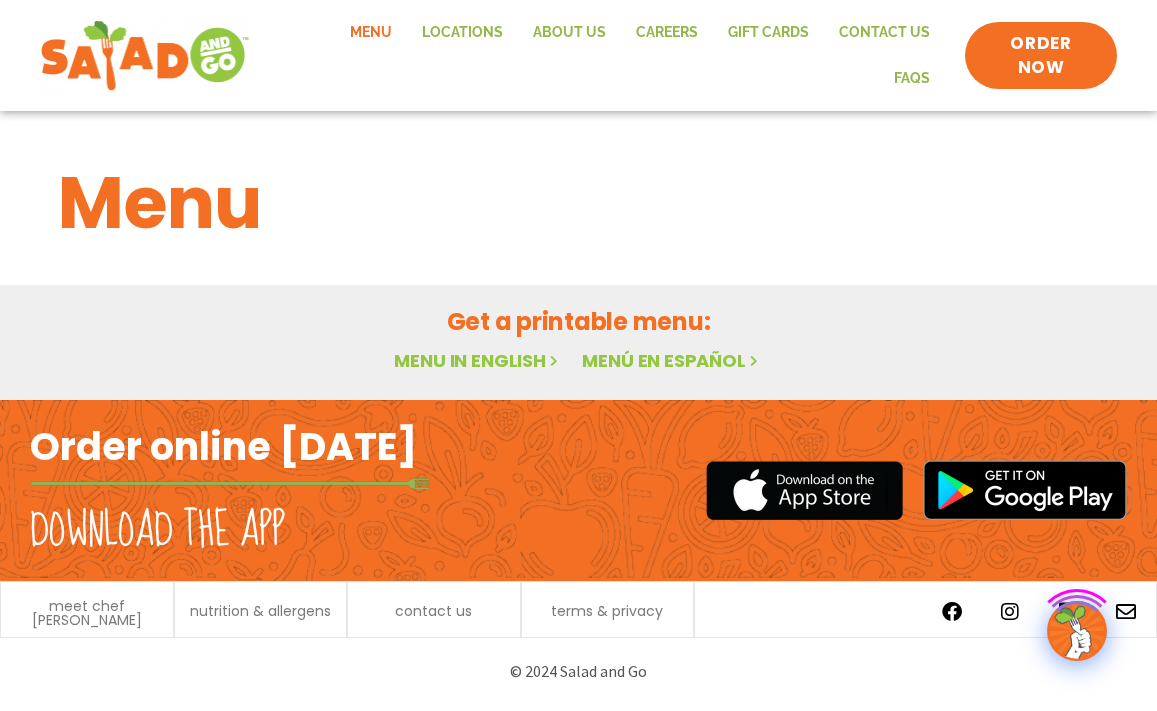 scroll, scrollTop: 0, scrollLeft: 0, axis: both 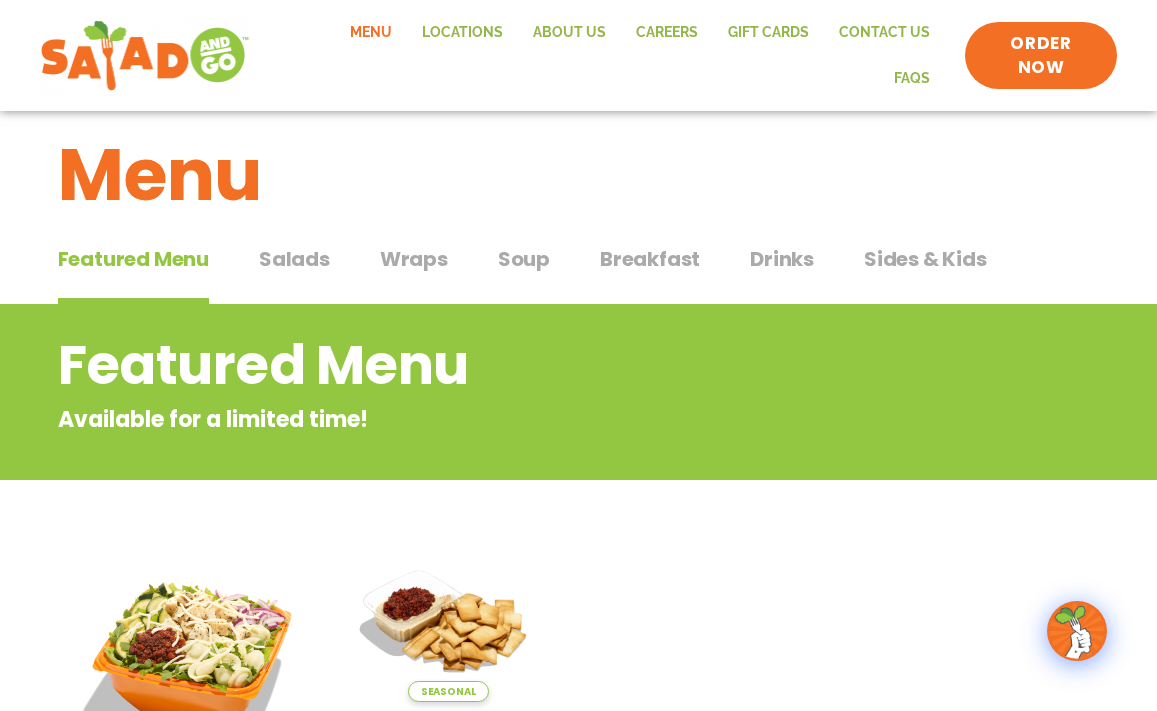 click on "Salads" at bounding box center (294, 259) 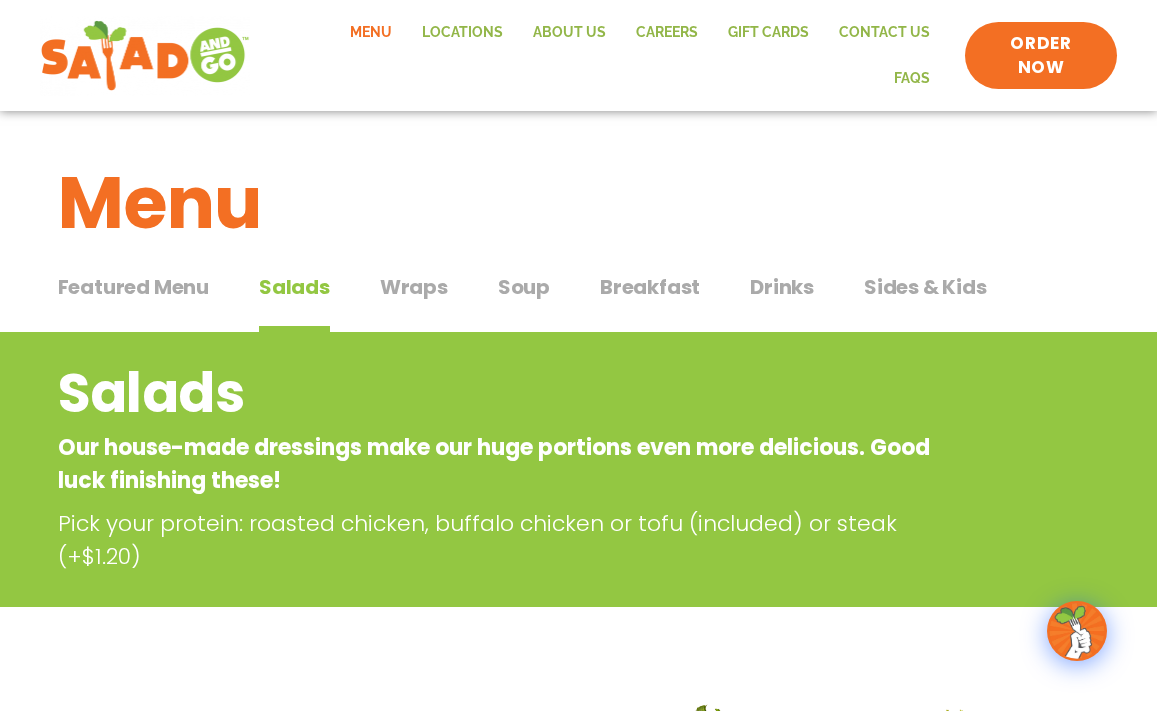 scroll, scrollTop: 0, scrollLeft: 0, axis: both 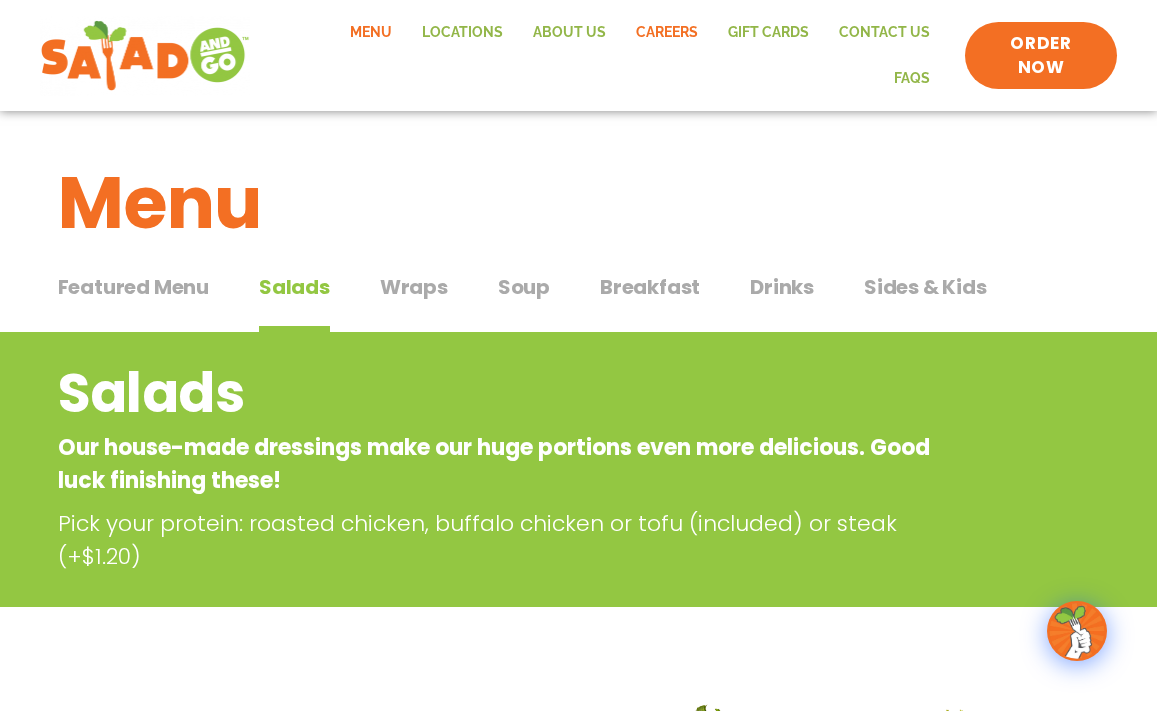 click on "Careers" 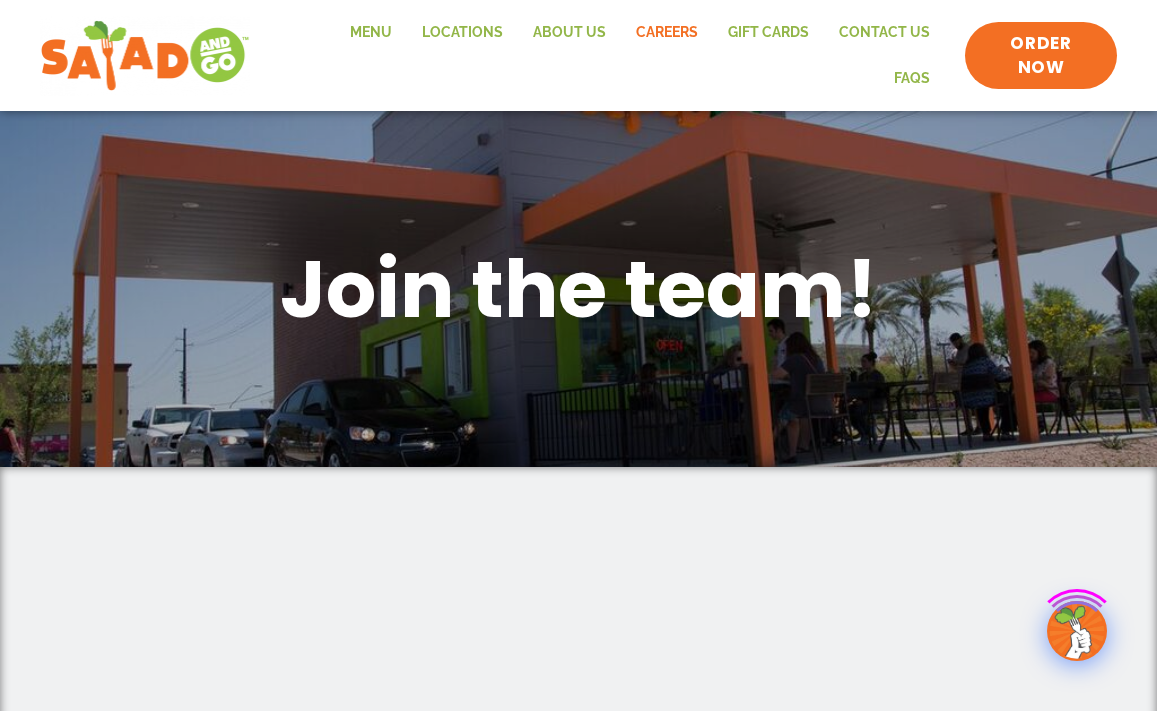 scroll, scrollTop: 0, scrollLeft: 0, axis: both 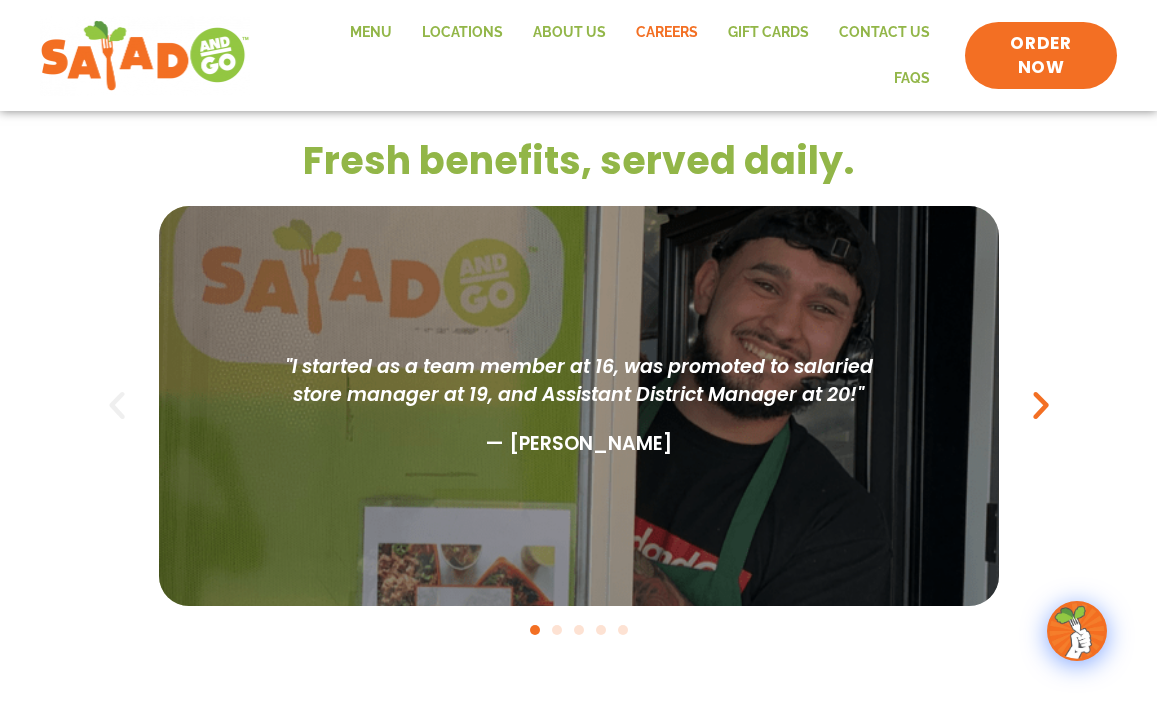 click at bounding box center [117, 405] 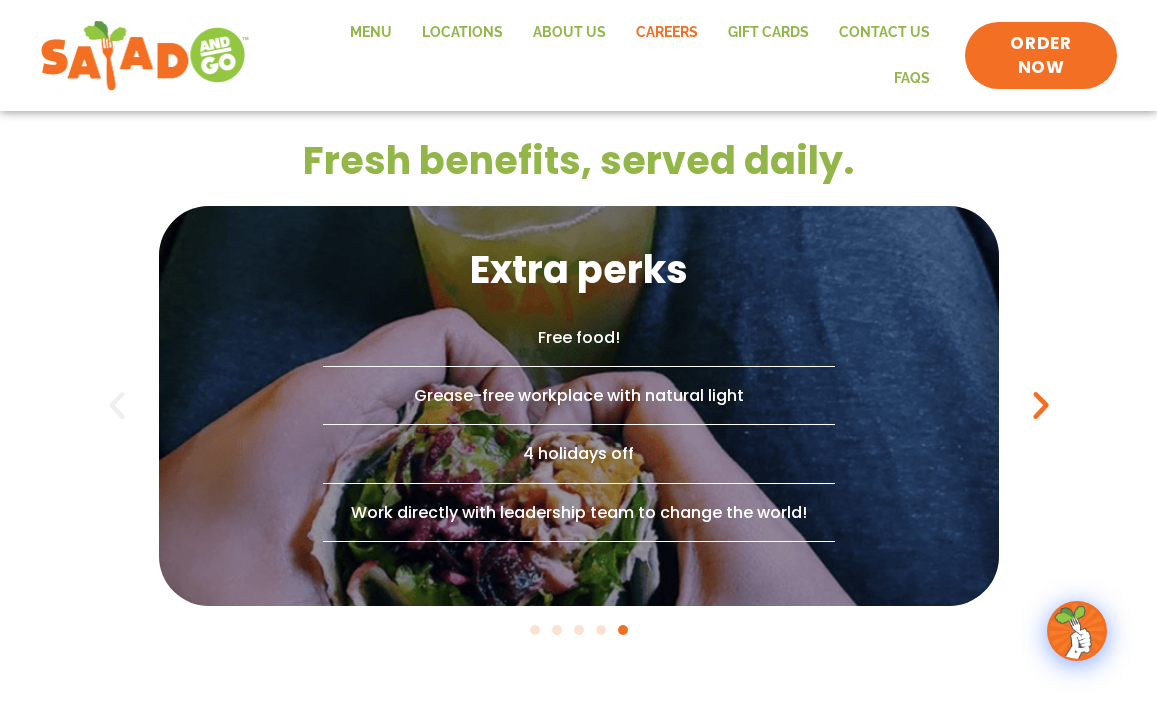 click at bounding box center (117, 405) 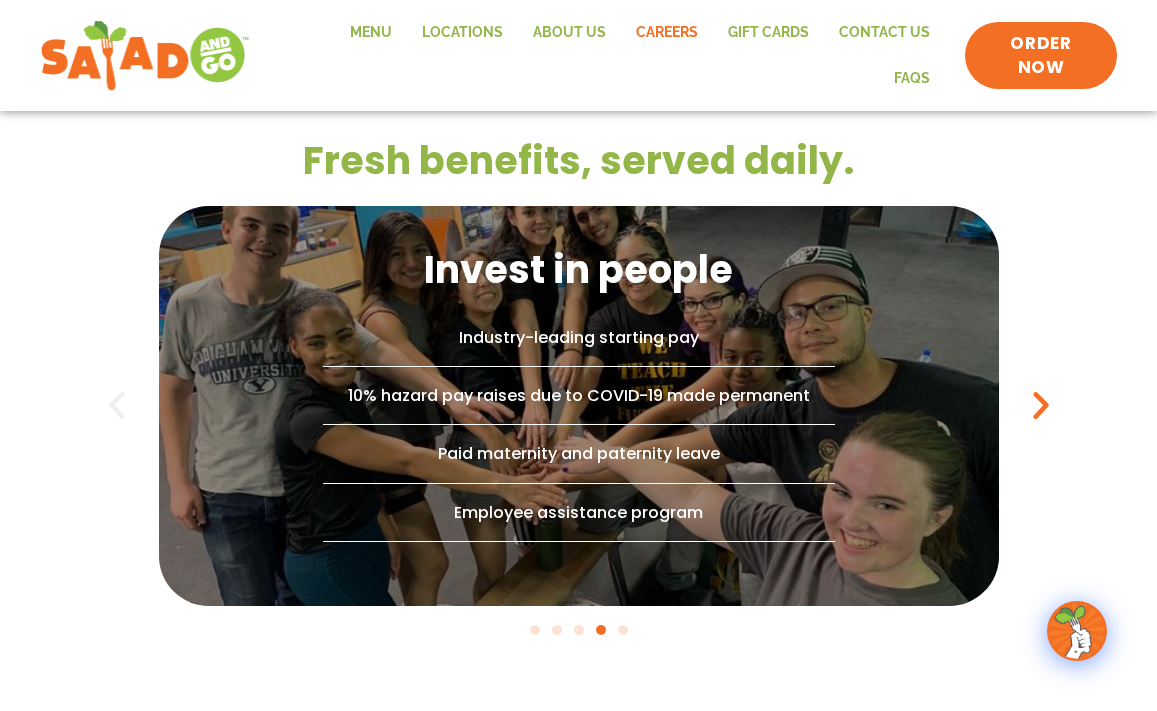 click at bounding box center [117, 405] 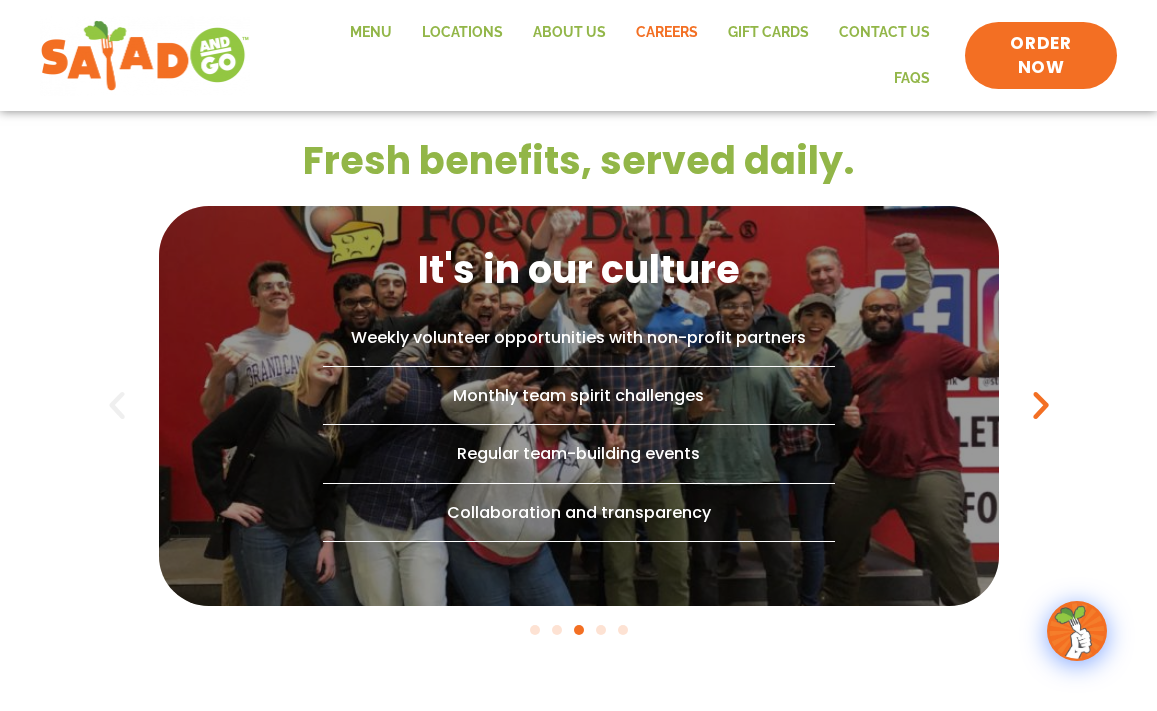 click at bounding box center [117, 405] 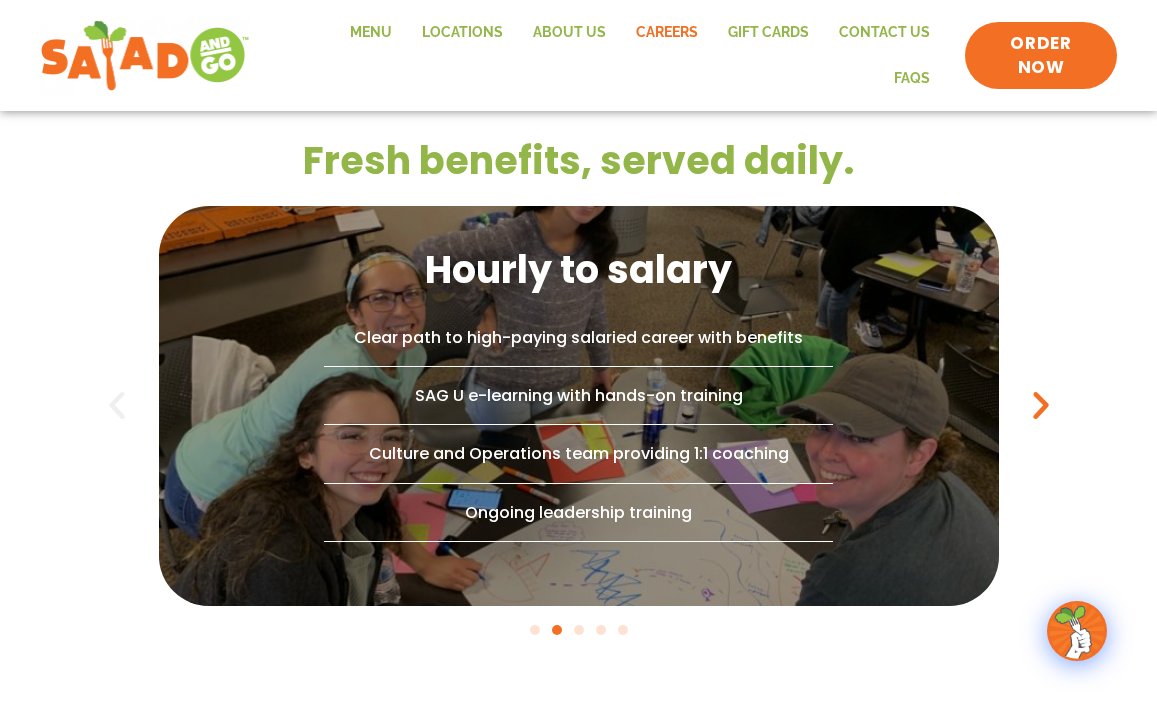 click at bounding box center [117, 405] 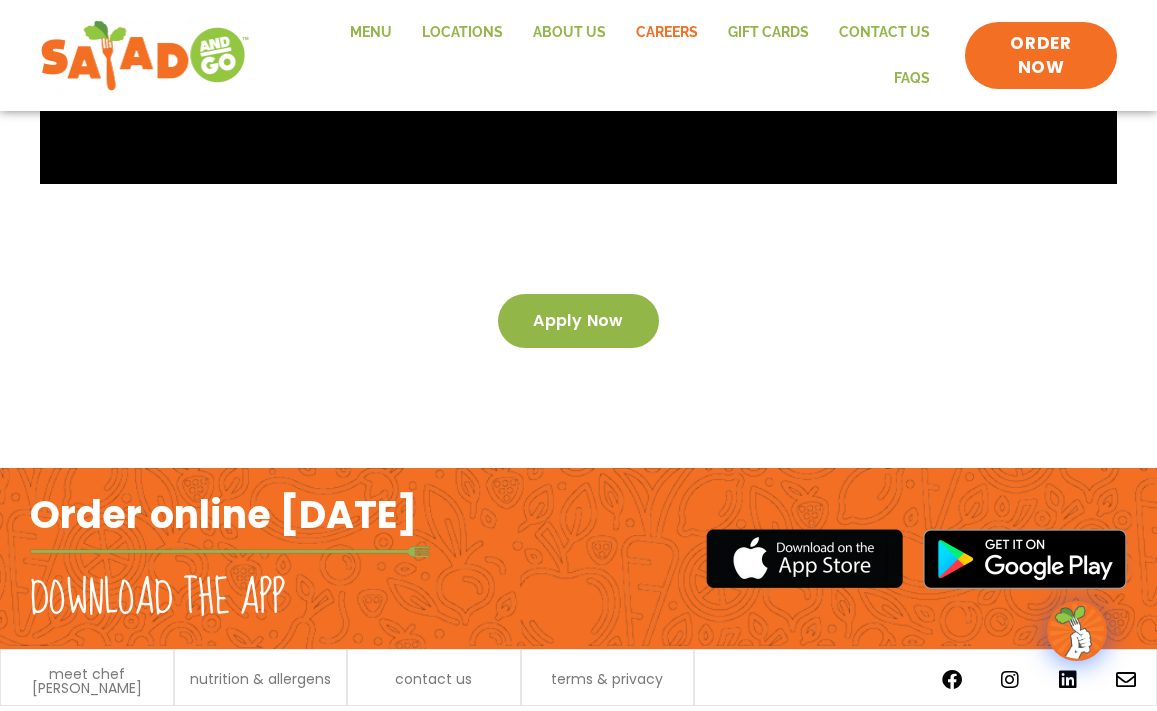 scroll, scrollTop: 3520, scrollLeft: 0, axis: vertical 